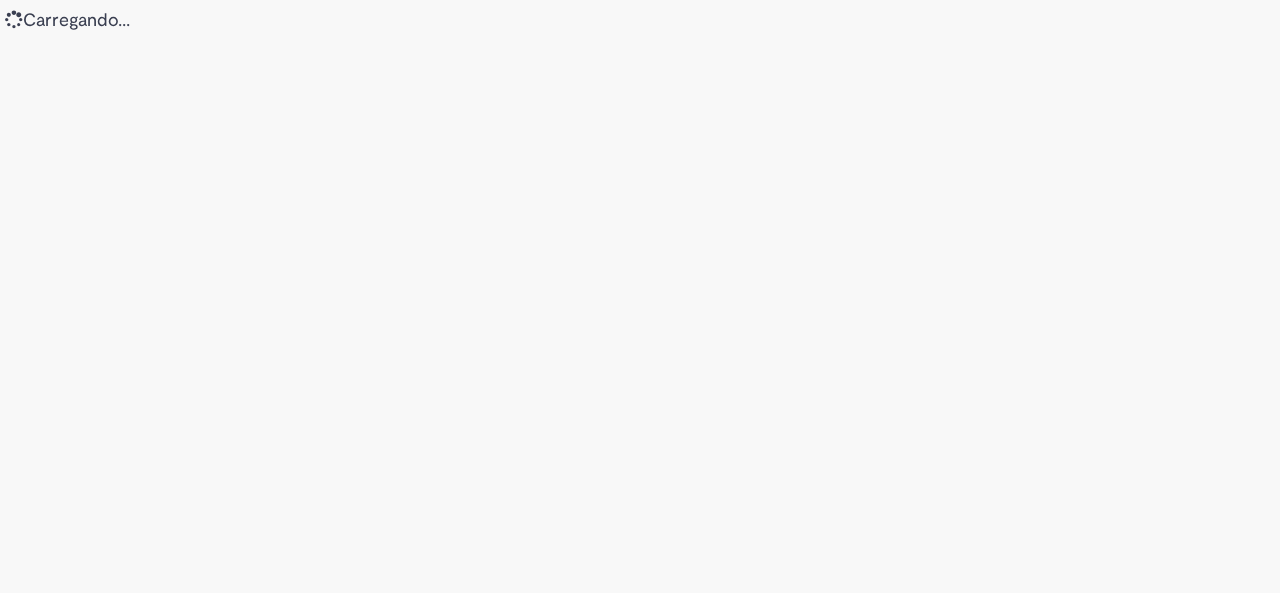 scroll, scrollTop: 0, scrollLeft: 0, axis: both 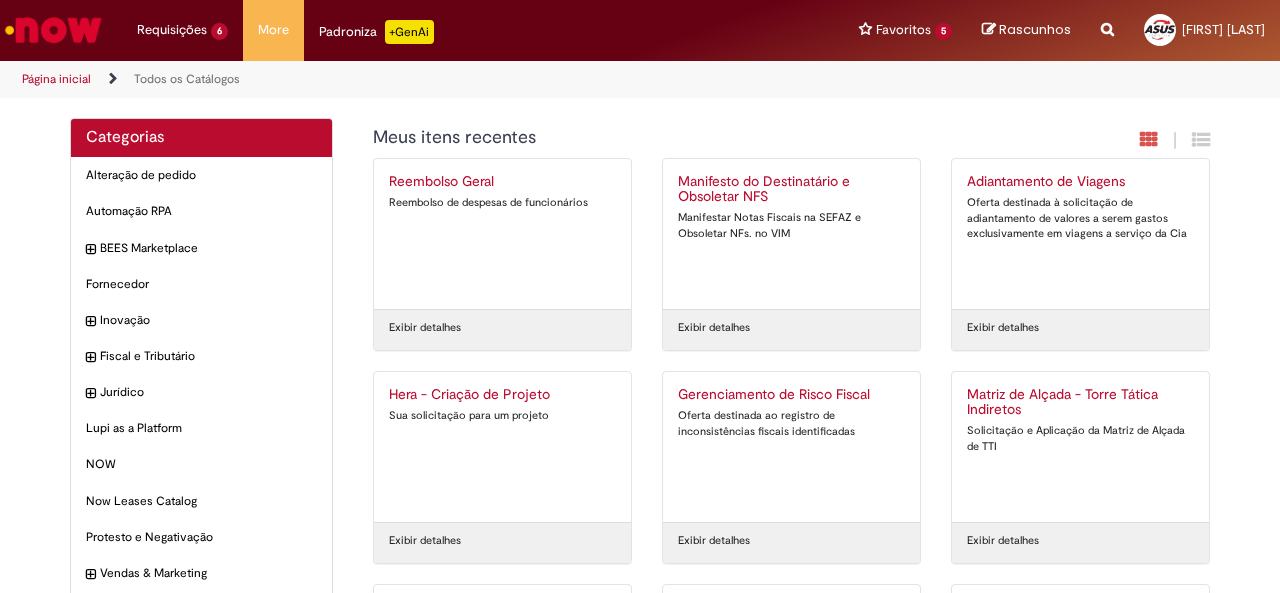 drag, startPoint x: 698, startPoint y: 113, endPoint x: 745, endPoint y: 117, distance: 47.169907 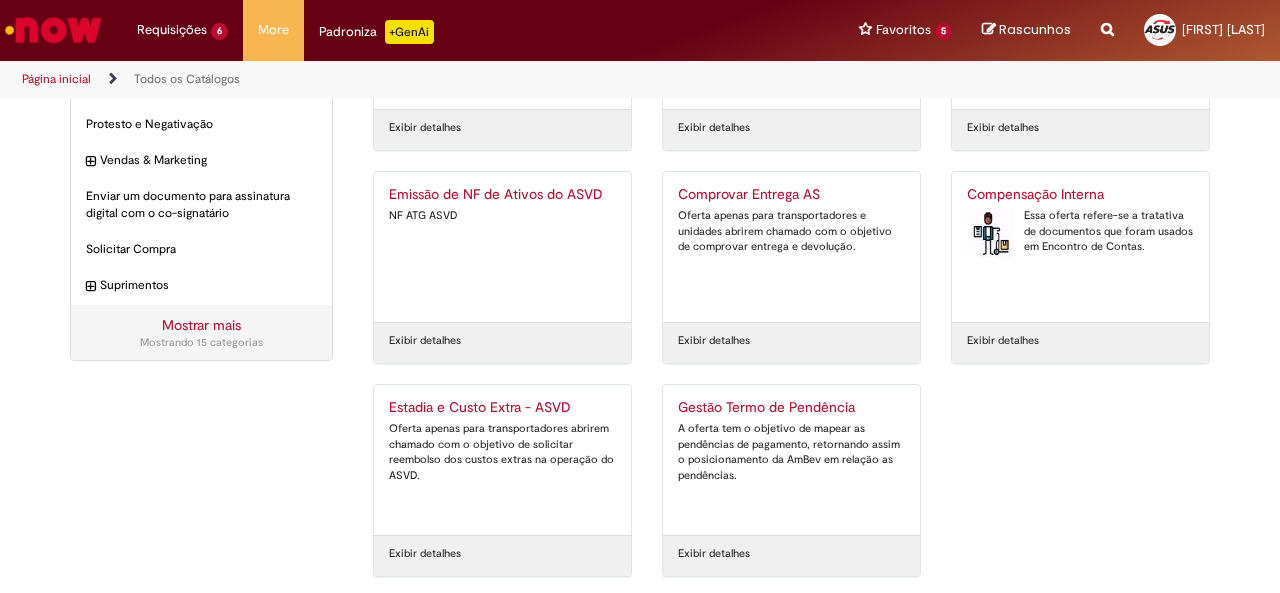scroll, scrollTop: 418, scrollLeft: 0, axis: vertical 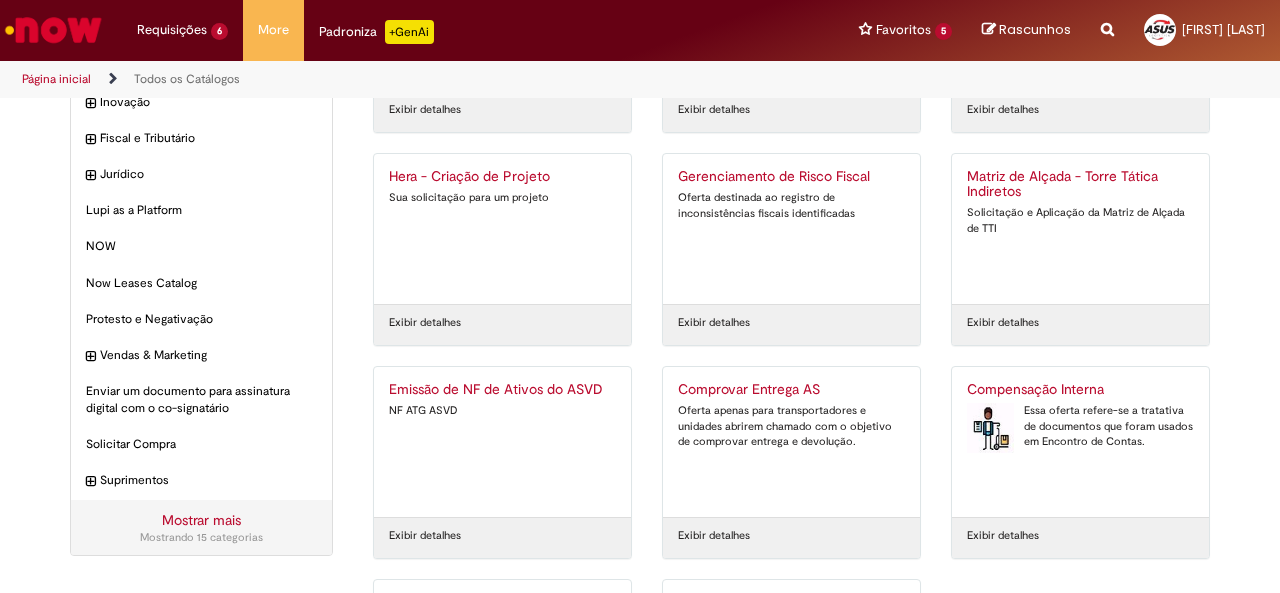 click on "Compensação Interna" at bounding box center (1080, 390) 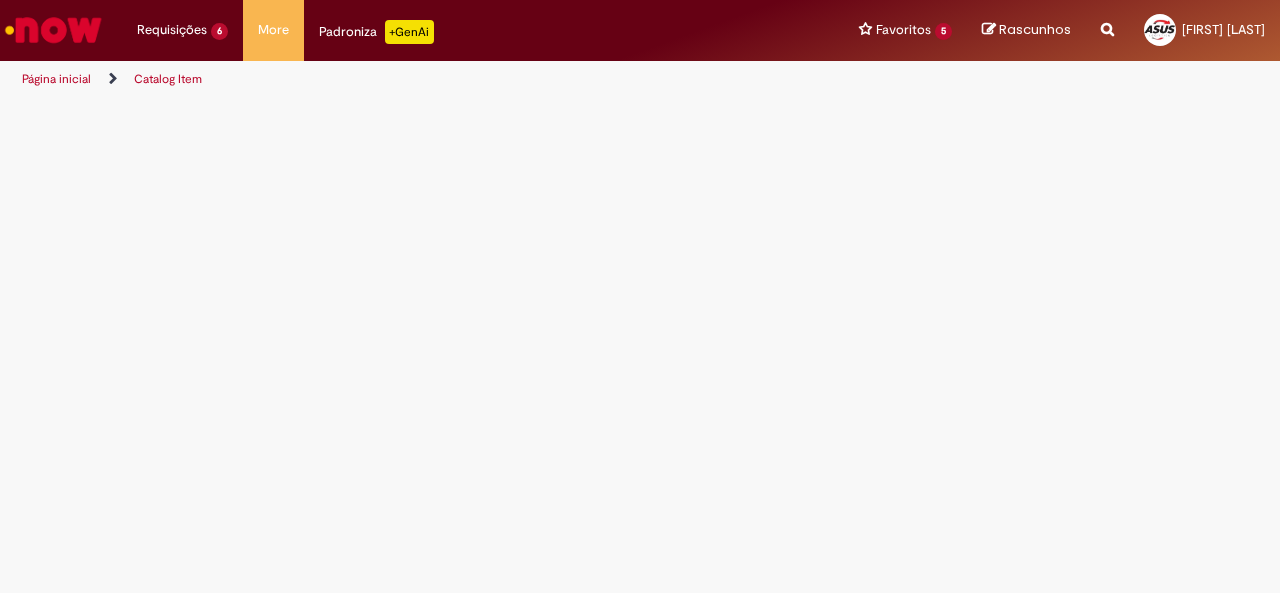 scroll, scrollTop: 0, scrollLeft: 0, axis: both 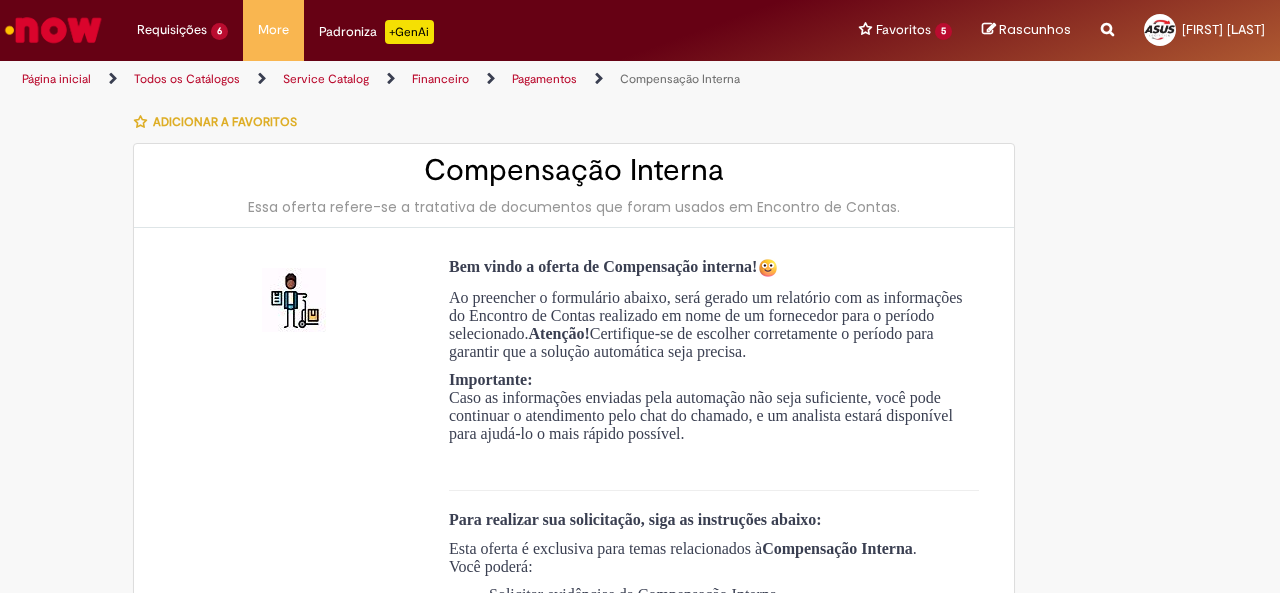 type on "**********" 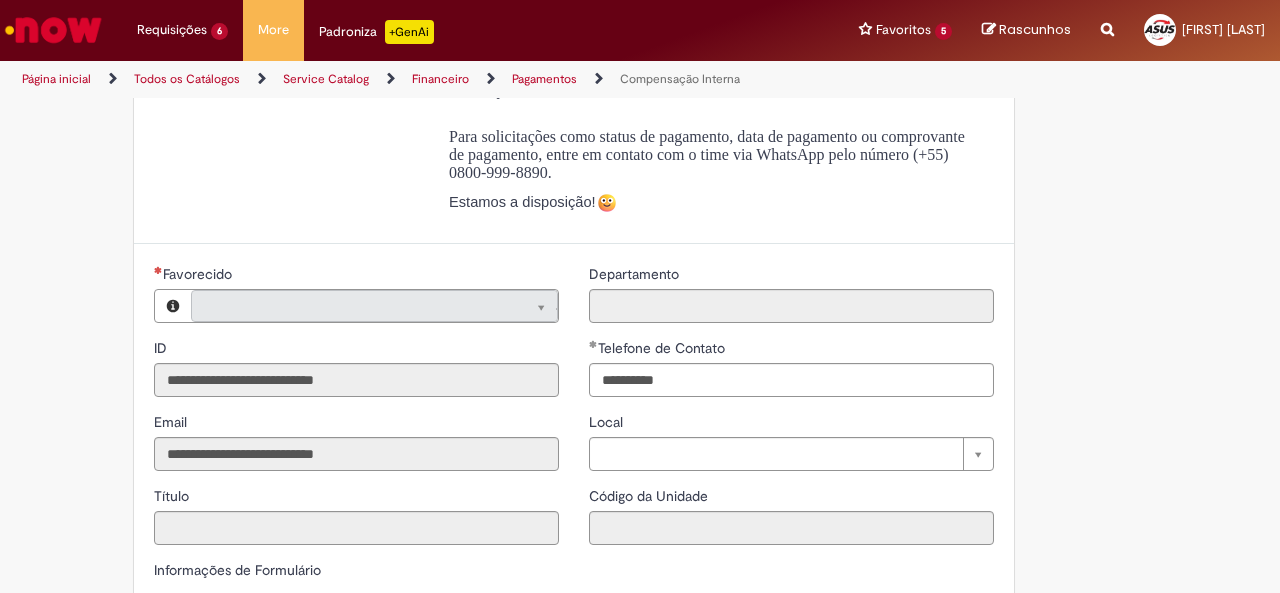 type on "**********" 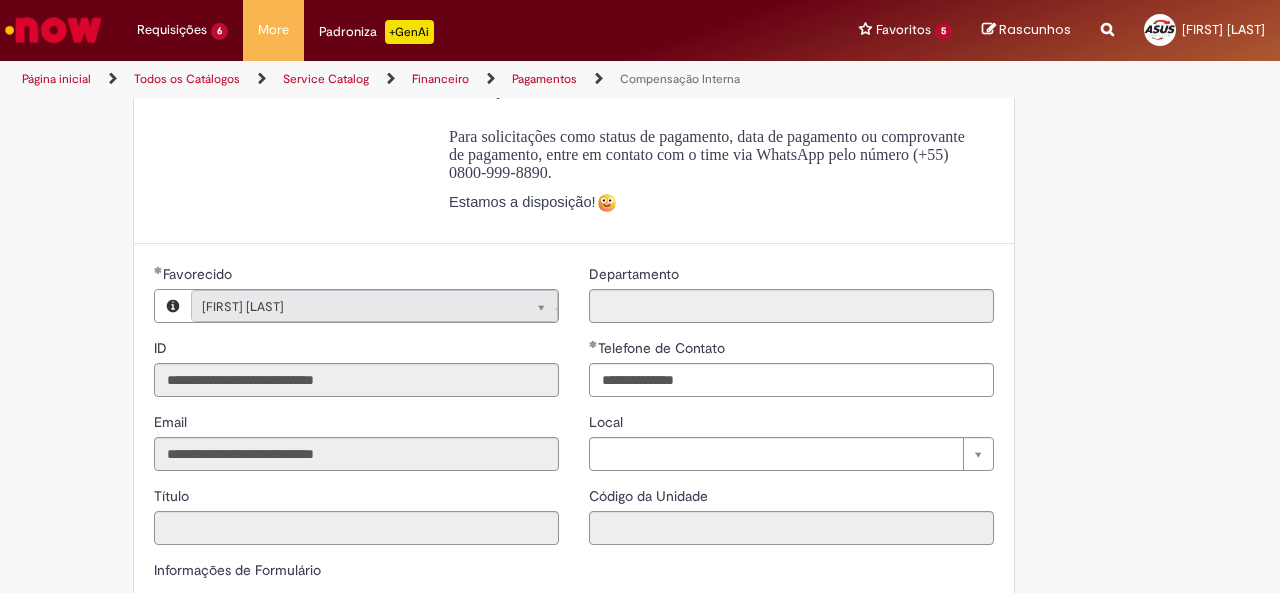 type on "**********" 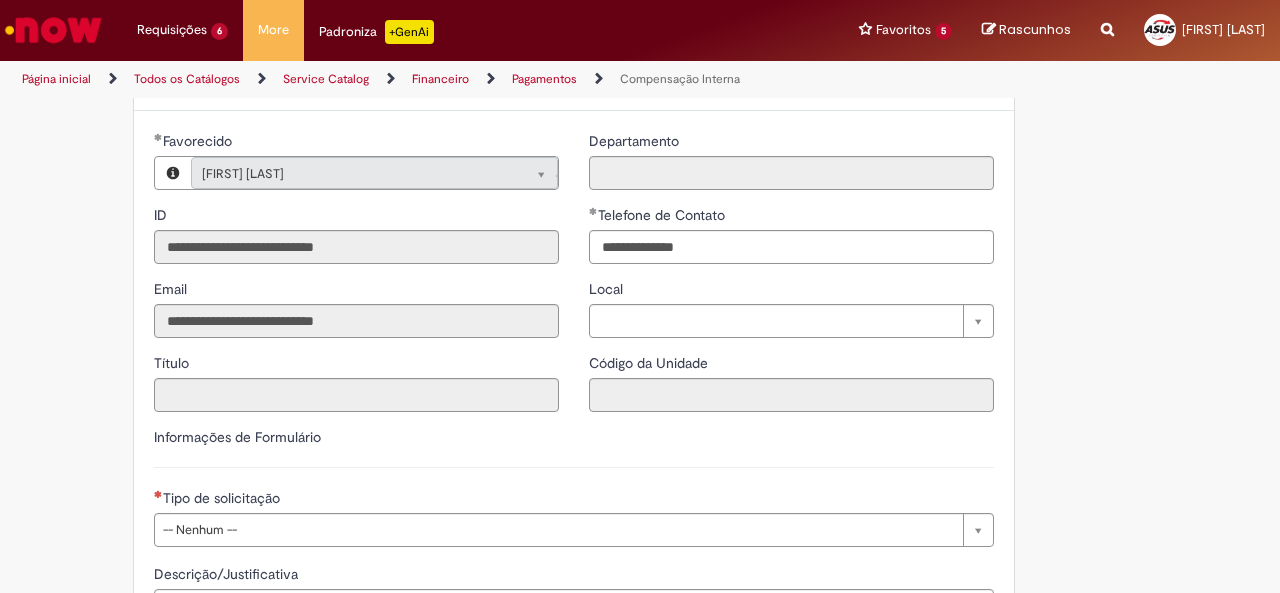 scroll, scrollTop: 850, scrollLeft: 0, axis: vertical 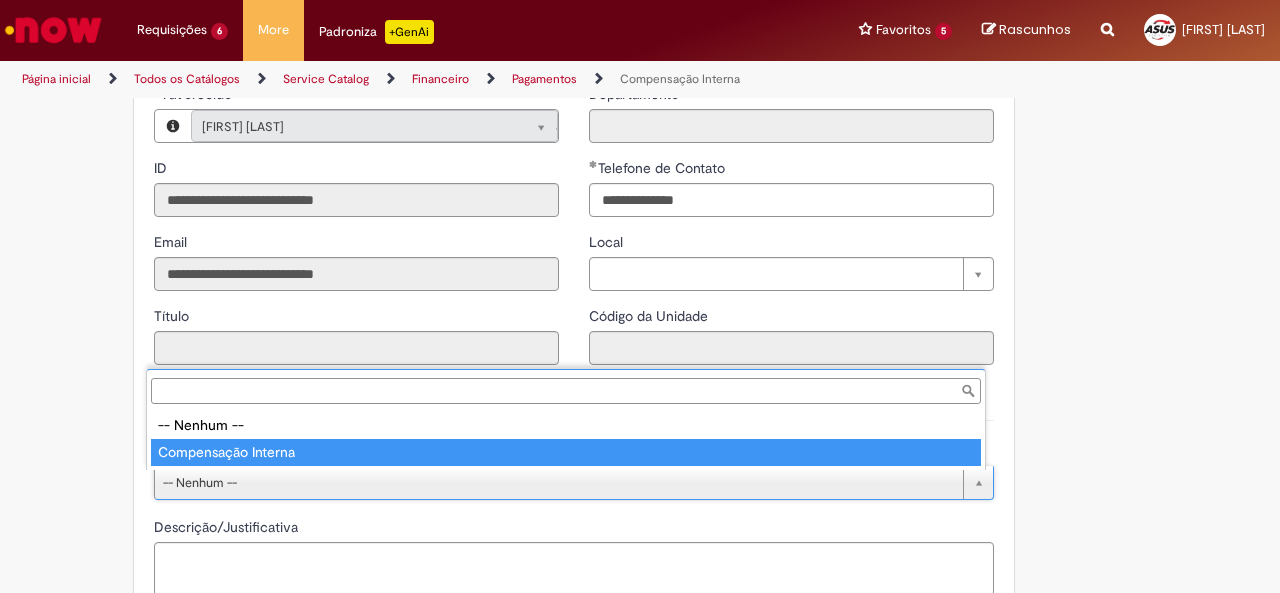 type on "**********" 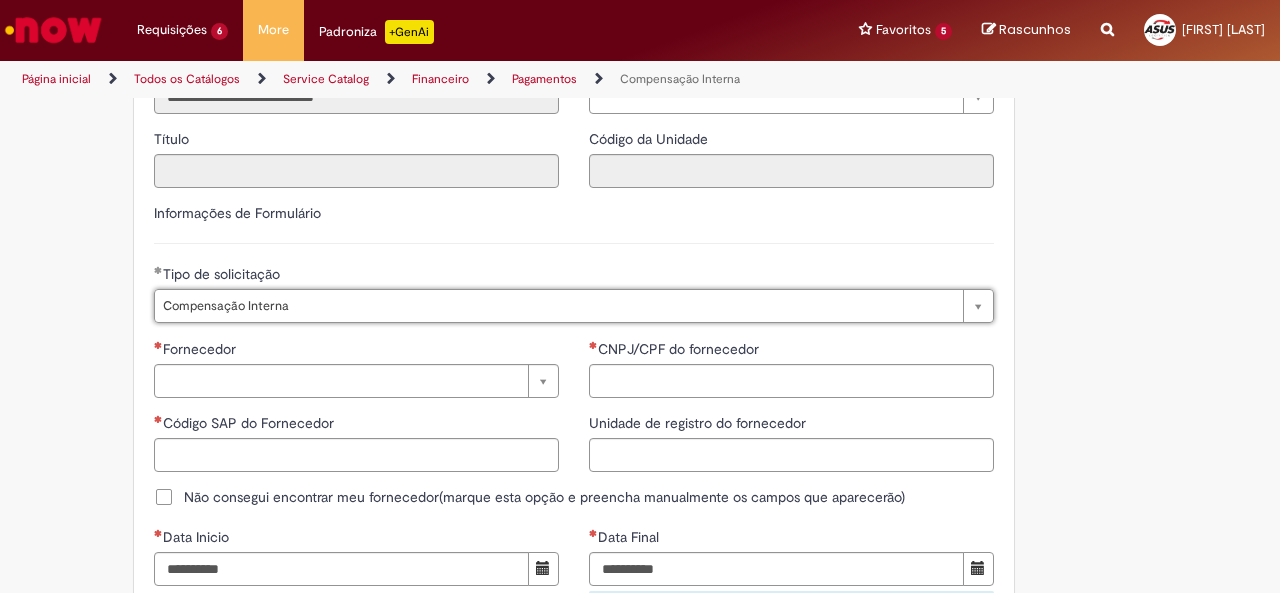 scroll, scrollTop: 1050, scrollLeft: 0, axis: vertical 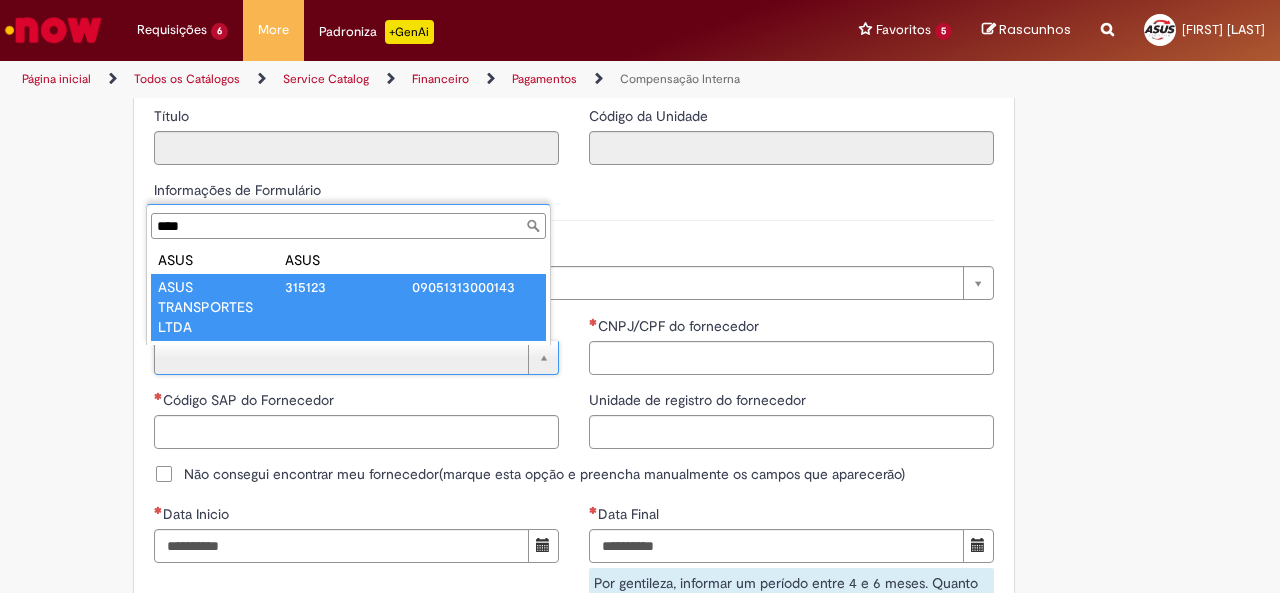 type on "****" 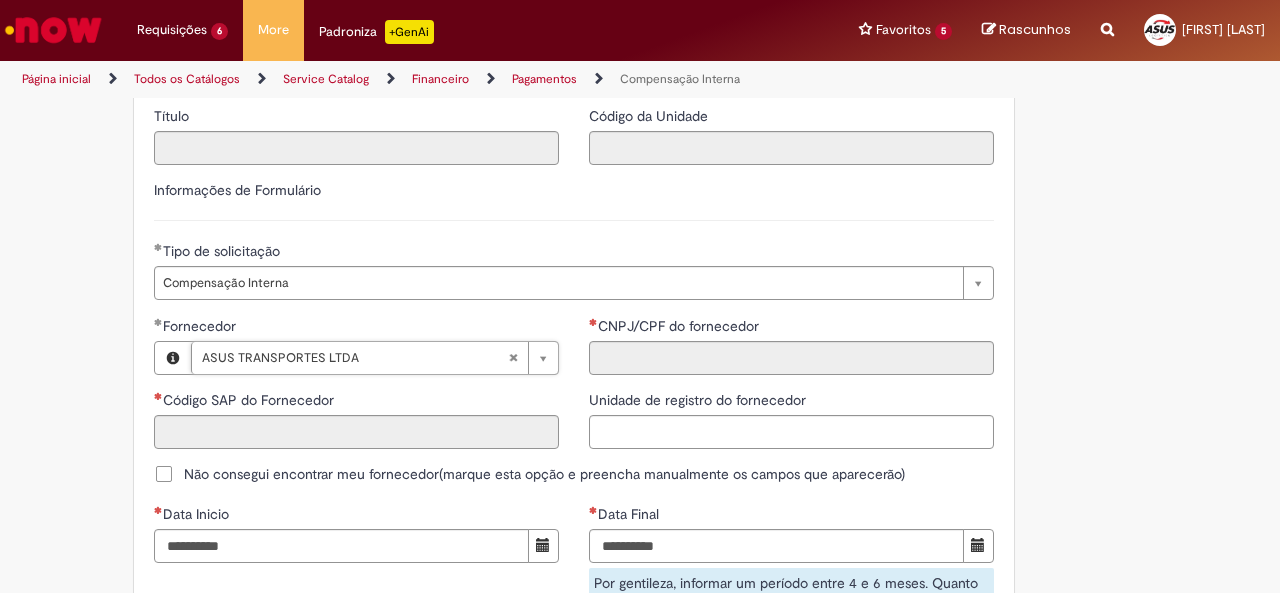 type on "******" 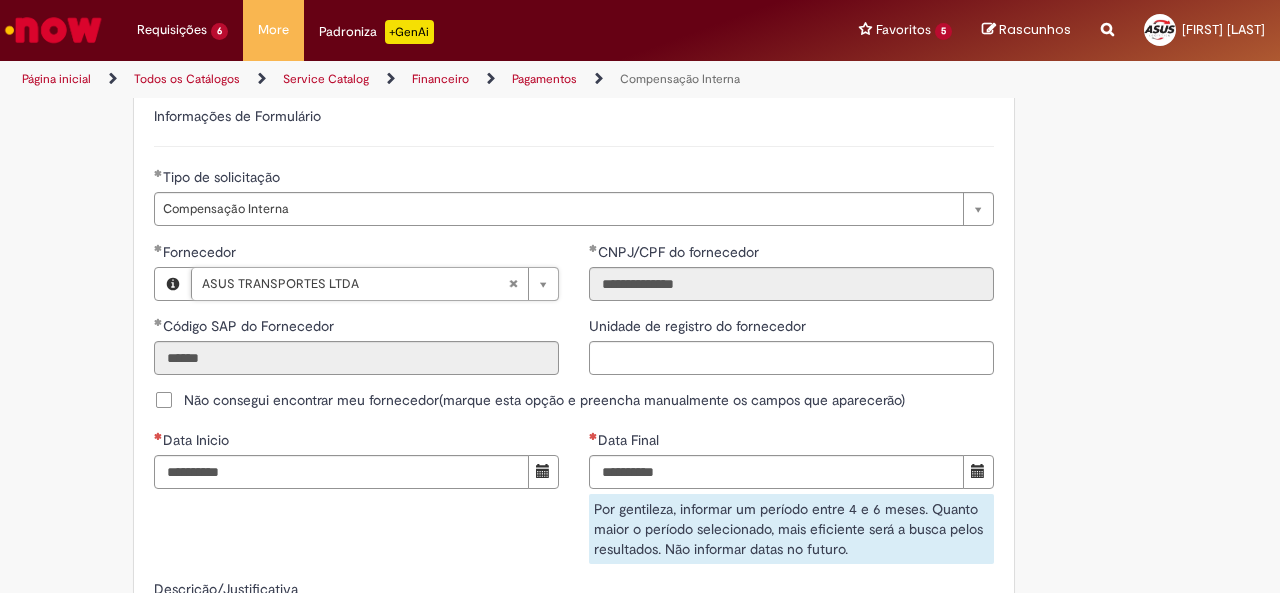 scroll, scrollTop: 1150, scrollLeft: 0, axis: vertical 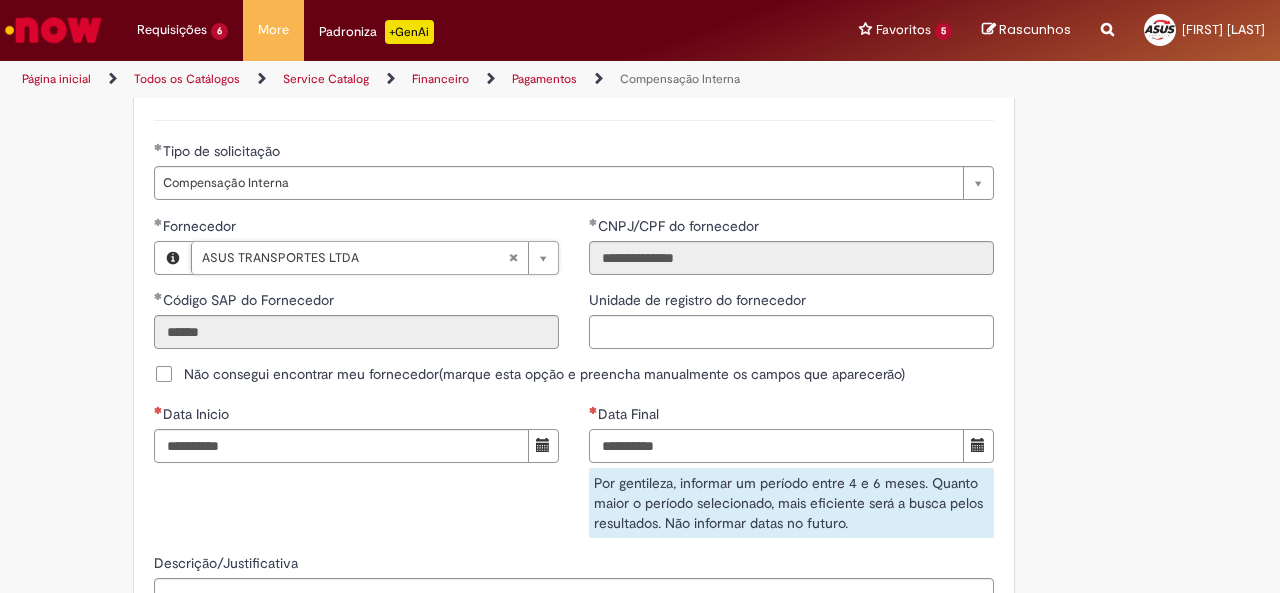 click on "Data Final" at bounding box center [776, 446] 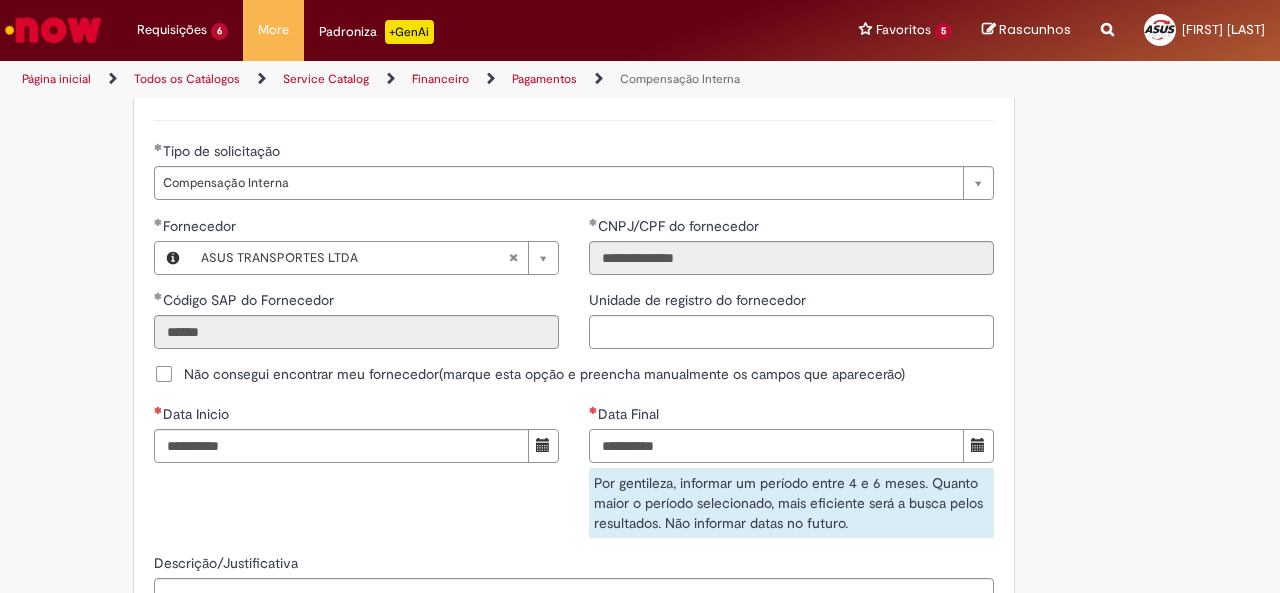 type on "**********" 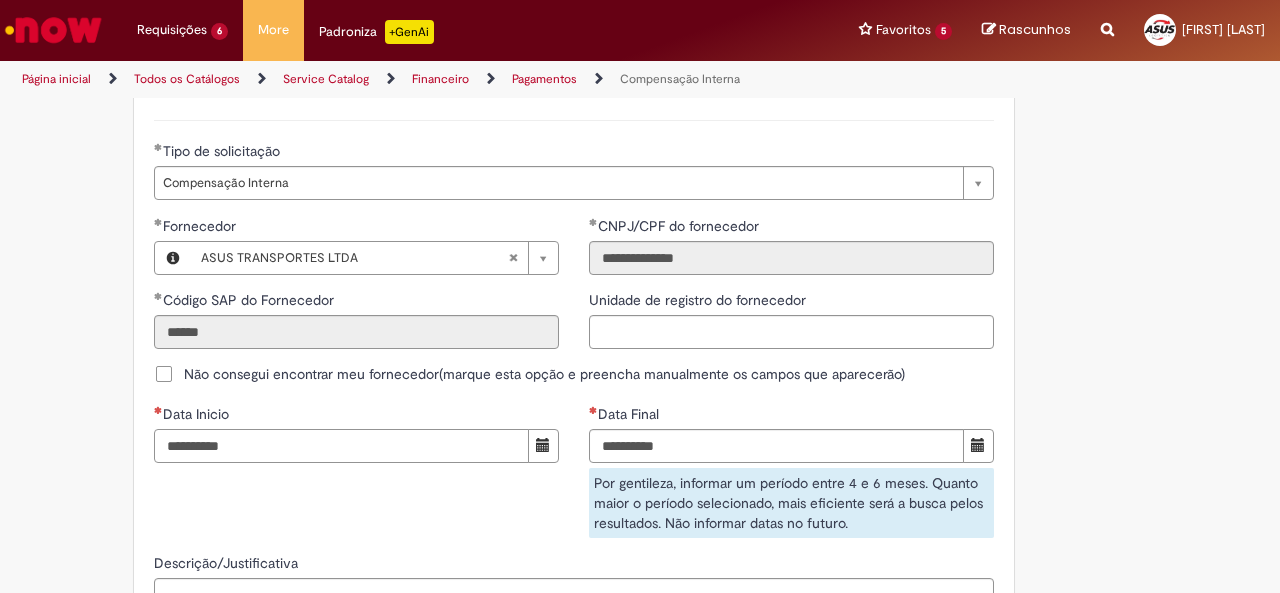 click on "Data Inicio" at bounding box center [341, 446] 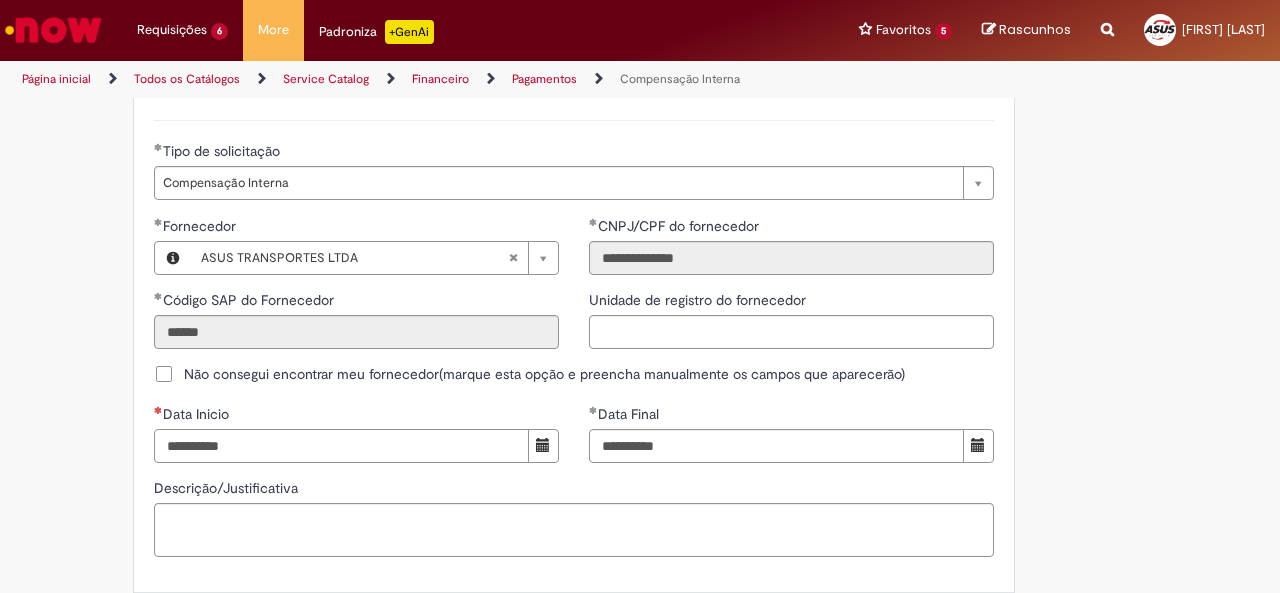 scroll, scrollTop: 1250, scrollLeft: 0, axis: vertical 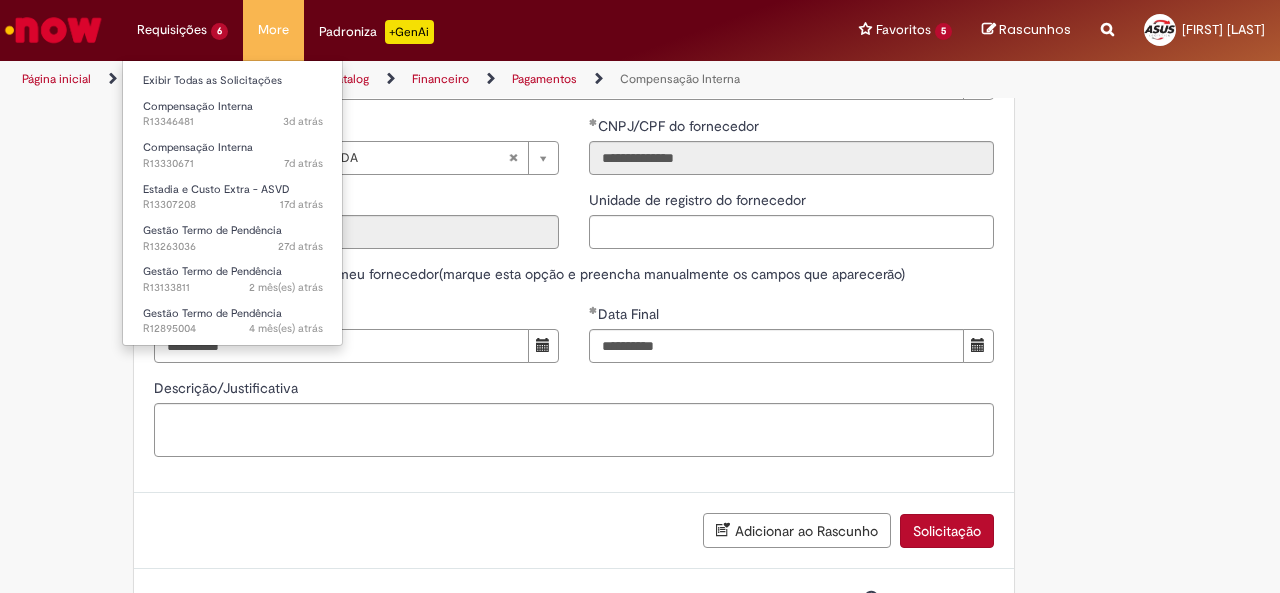 type on "**********" 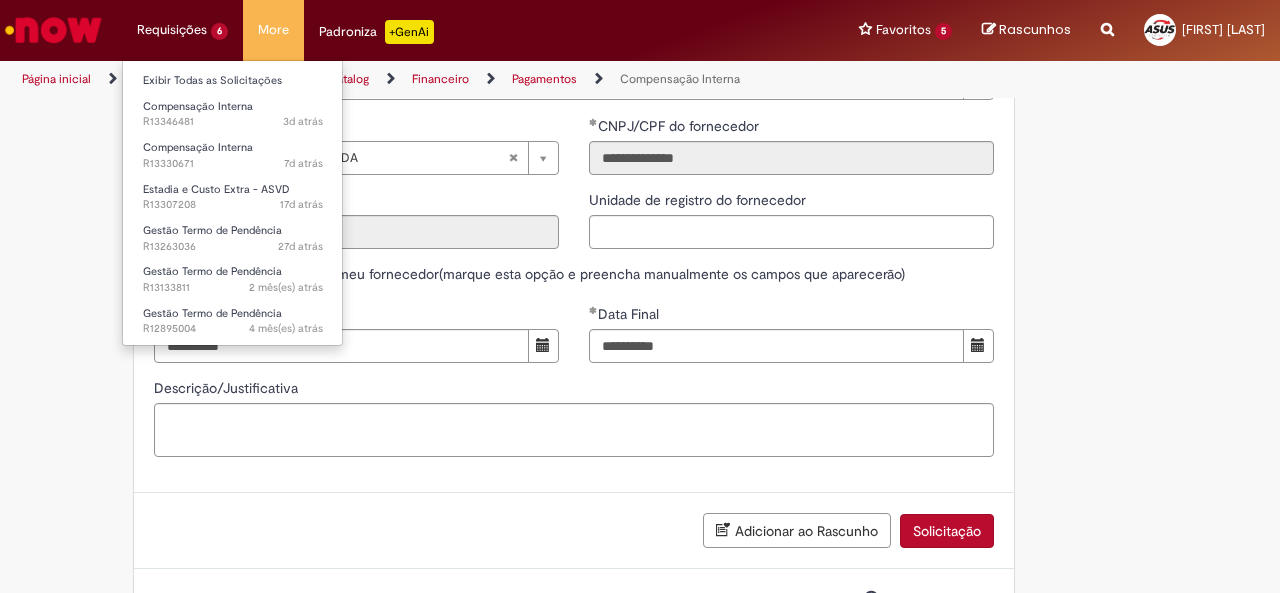 click on "Requisições   6
Exibir Todas as Solicitações
Compensação Interna
3d atrás 3 dias atrás  R13346481
Compensação Interna
7d atrás 7 dias atrás  R13330671
Estadia e Custo Extra - ASVD
17d atrás 17 dias atrás  R13307208
Gestão Termo de Pendência
27d atrás 27 dias atrás  R13263036
Gestão Termo de Pendência
2 mês(es) atrás 2 meses atrás  R13133811
Gestão Termo de Pendência
4 mês(es) atrás 4 meses atrás  R12895004" at bounding box center [182, 30] 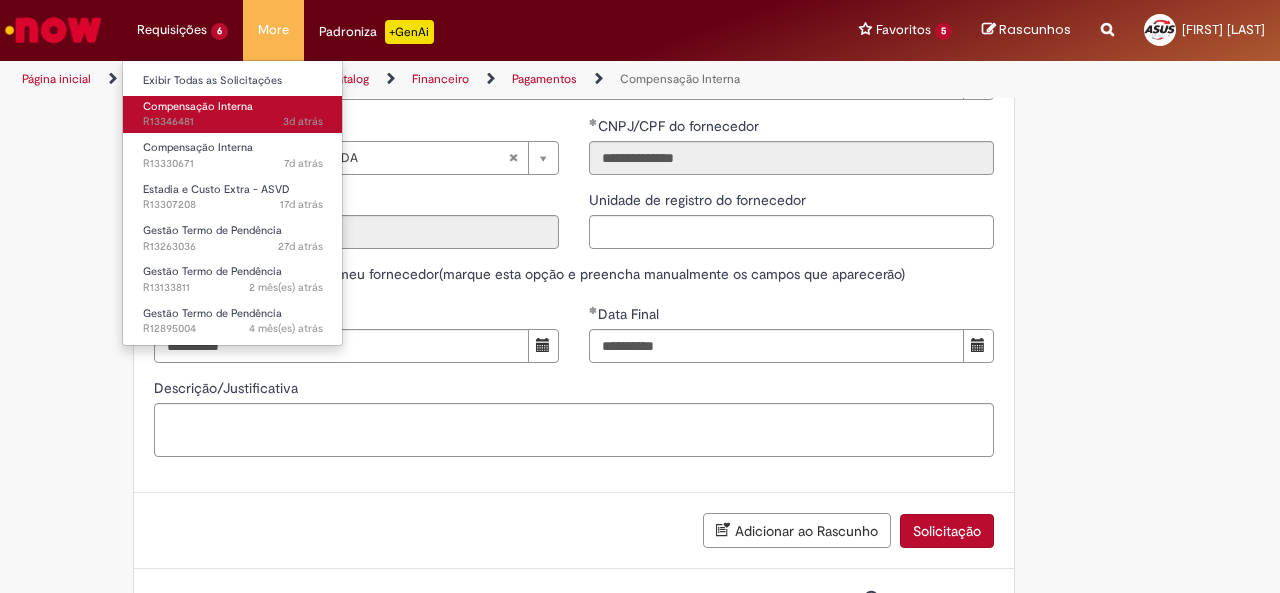 click on "Compensação Interna" at bounding box center (198, 106) 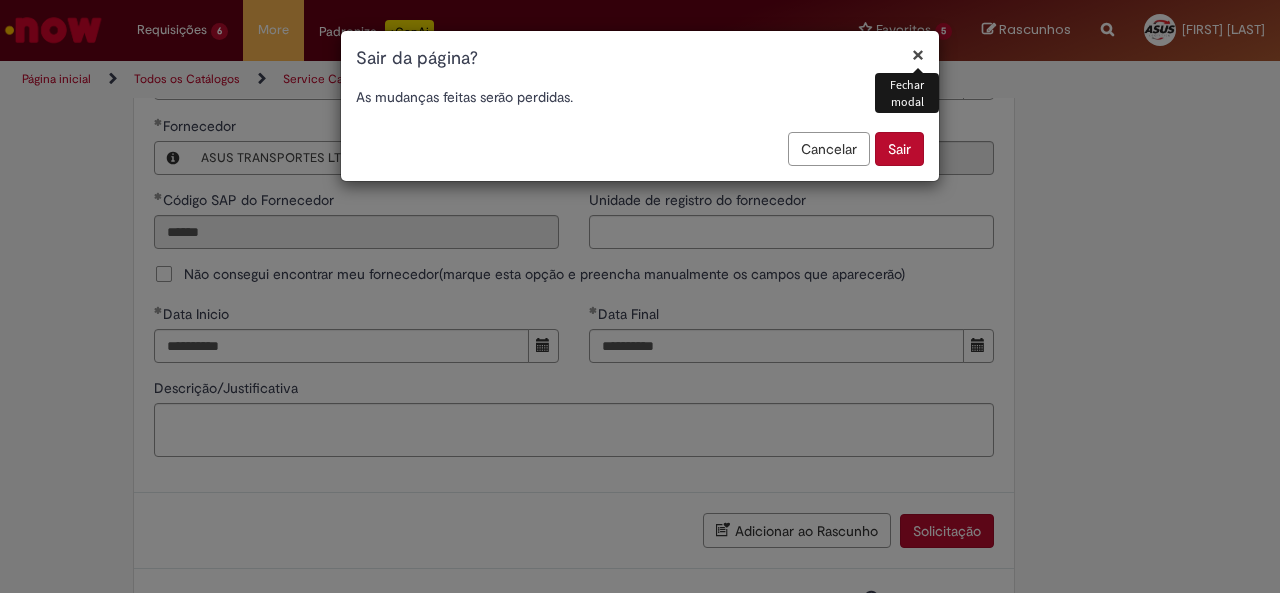 click on "Sair" at bounding box center [899, 149] 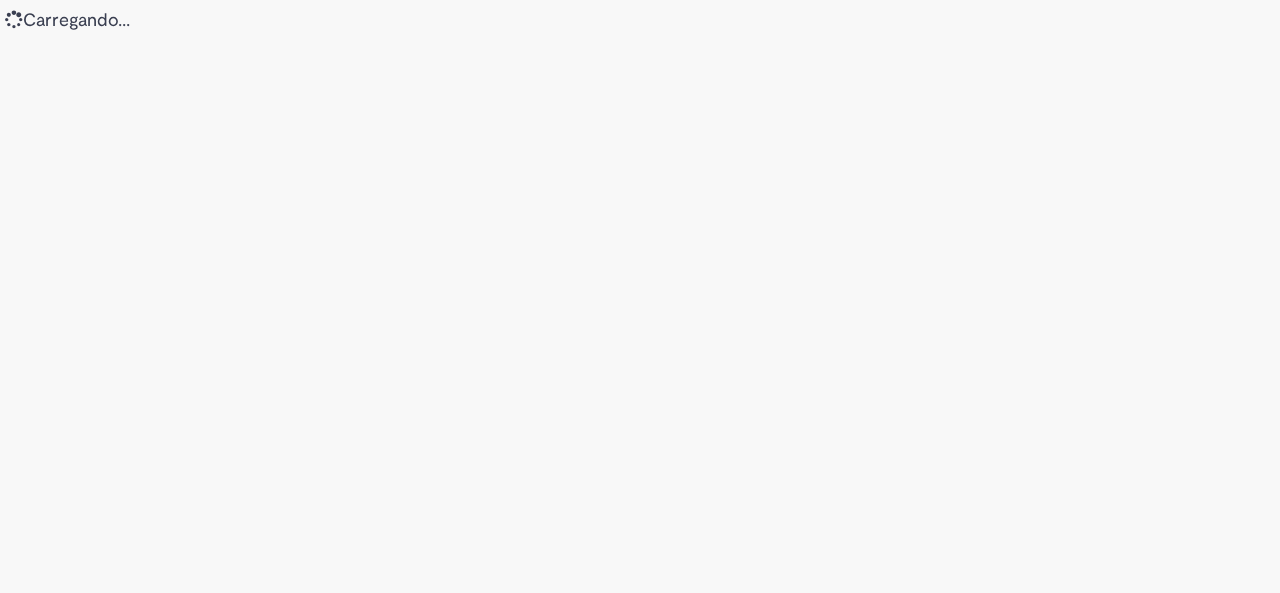 scroll, scrollTop: 0, scrollLeft: 0, axis: both 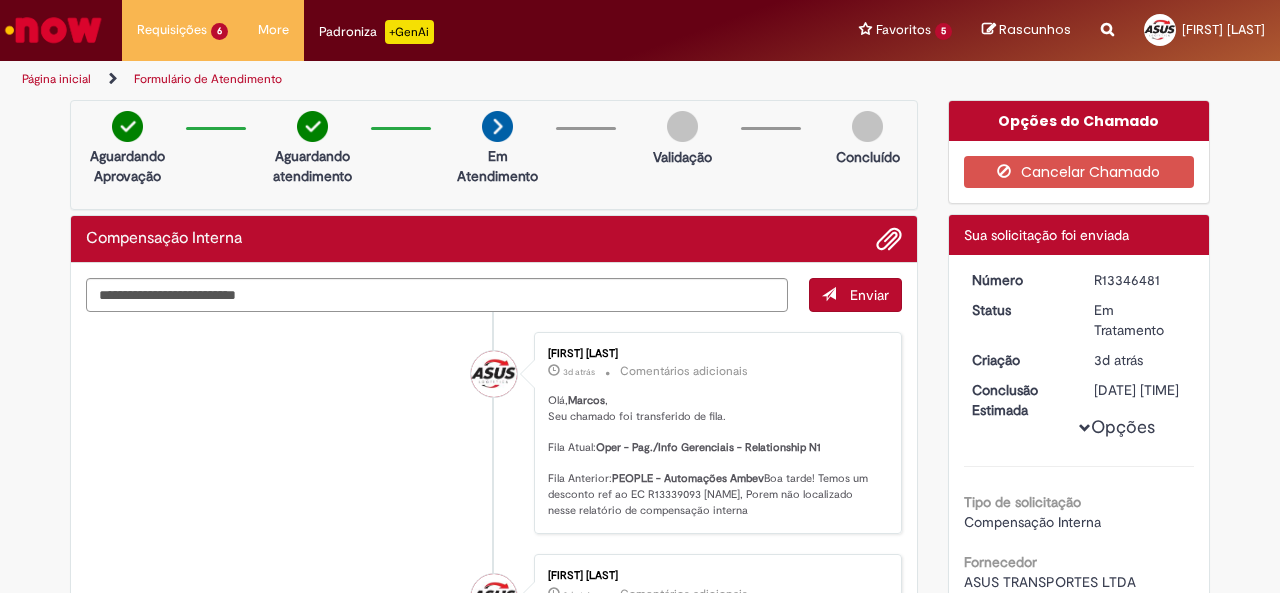 click at bounding box center (53, 30) 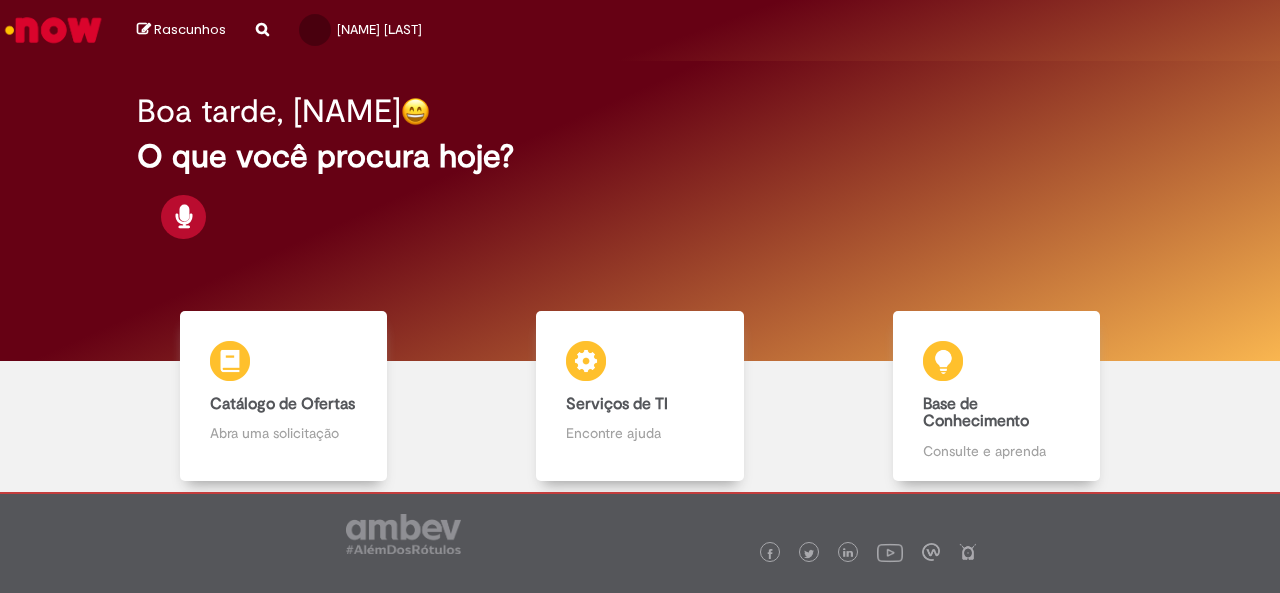 scroll, scrollTop: 0, scrollLeft: 0, axis: both 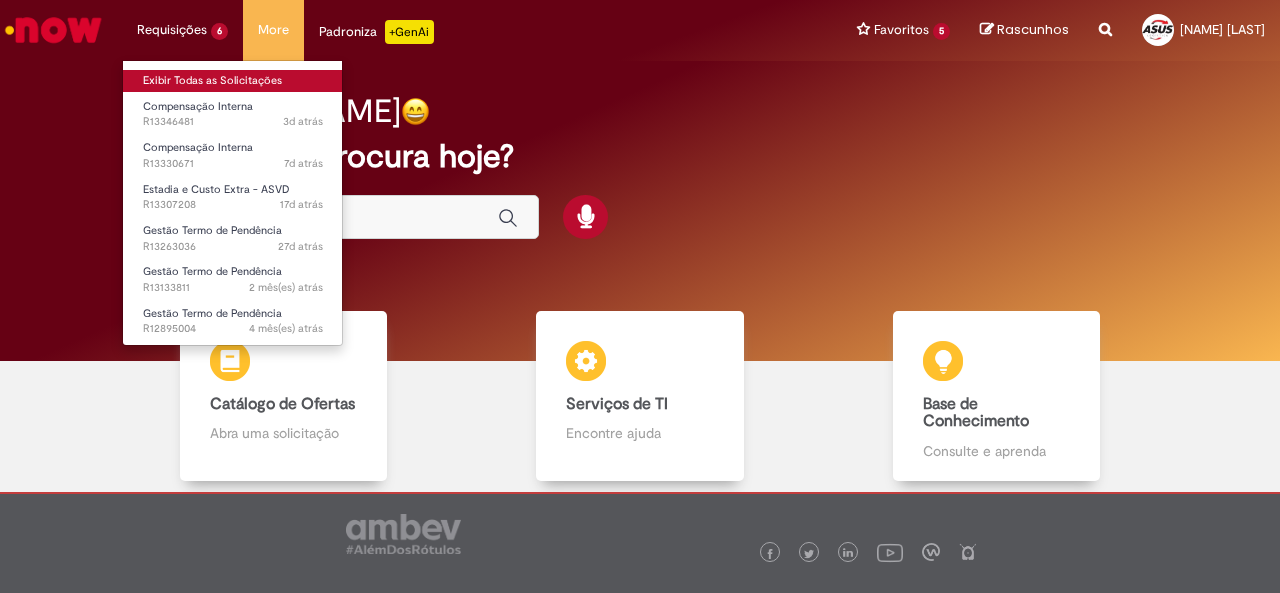 click on "Exibir Todas as Solicitações" at bounding box center [233, 81] 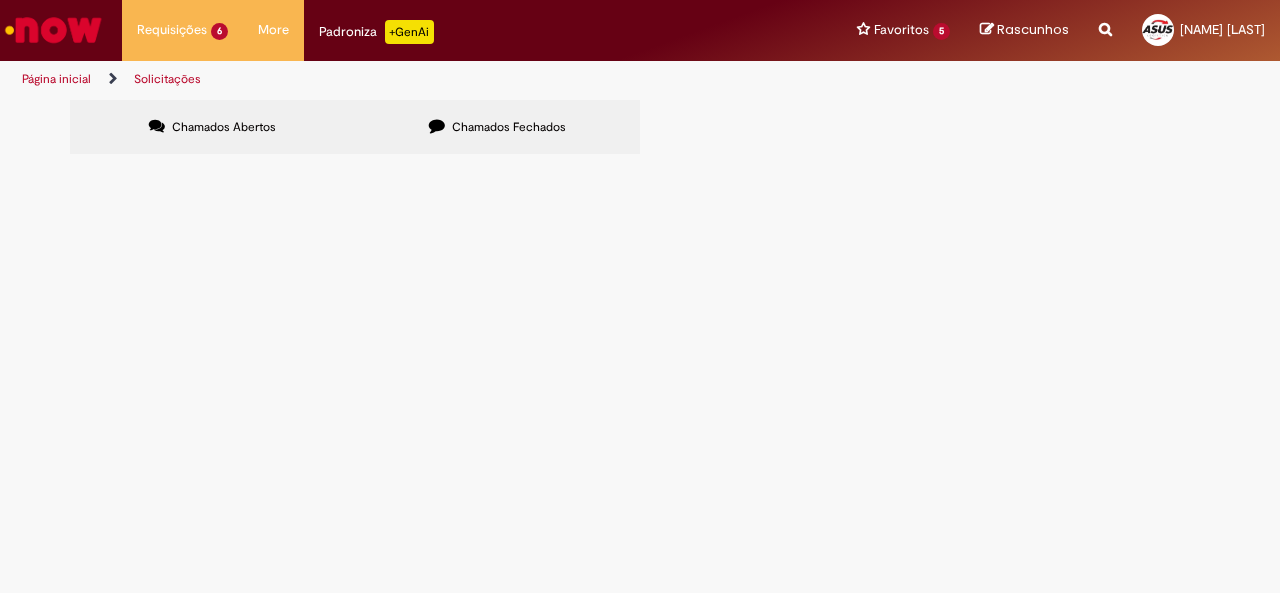drag, startPoint x: 607, startPoint y: 88, endPoint x: 580, endPoint y: 89, distance: 27.018513 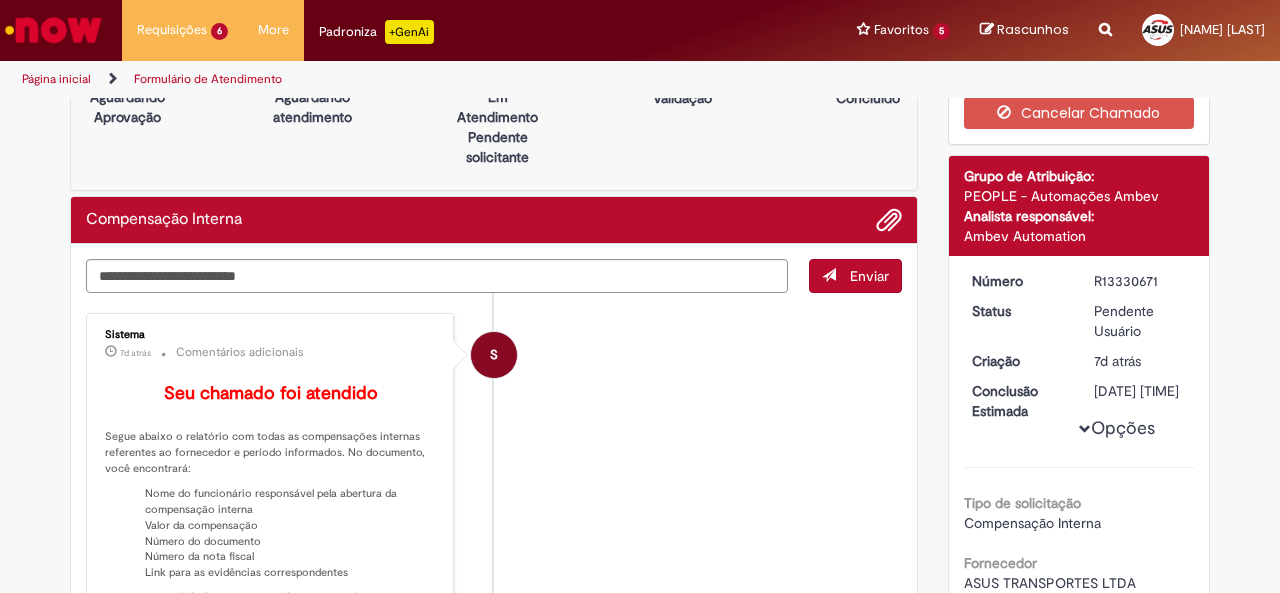 scroll, scrollTop: 100, scrollLeft: 0, axis: vertical 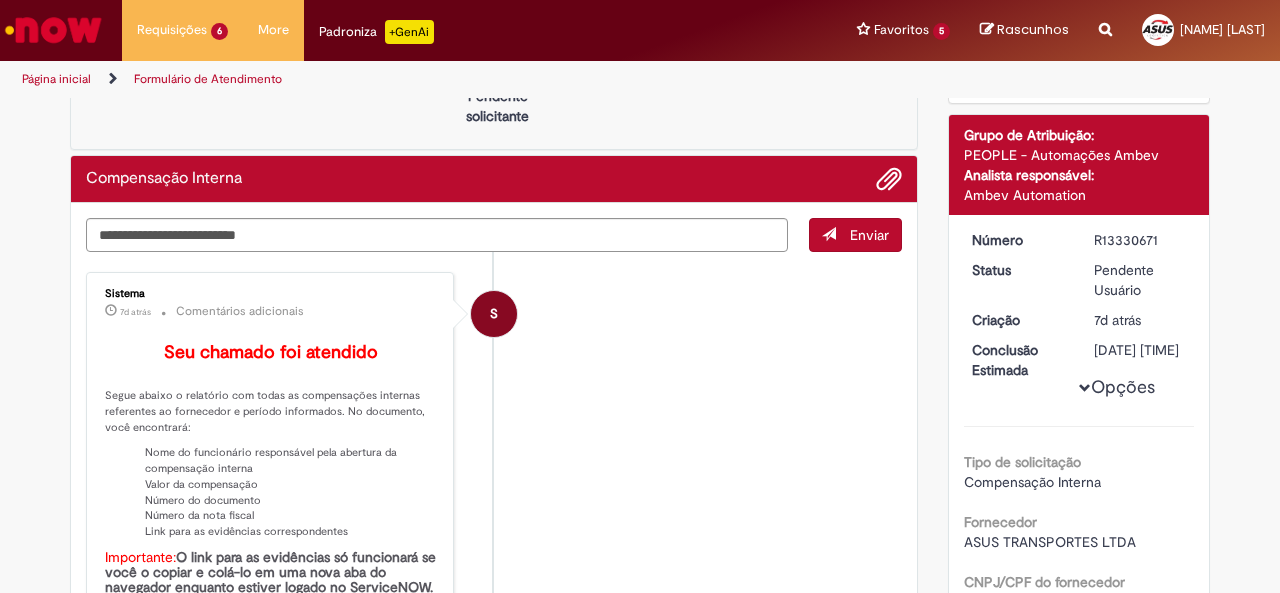 click at bounding box center [53, 30] 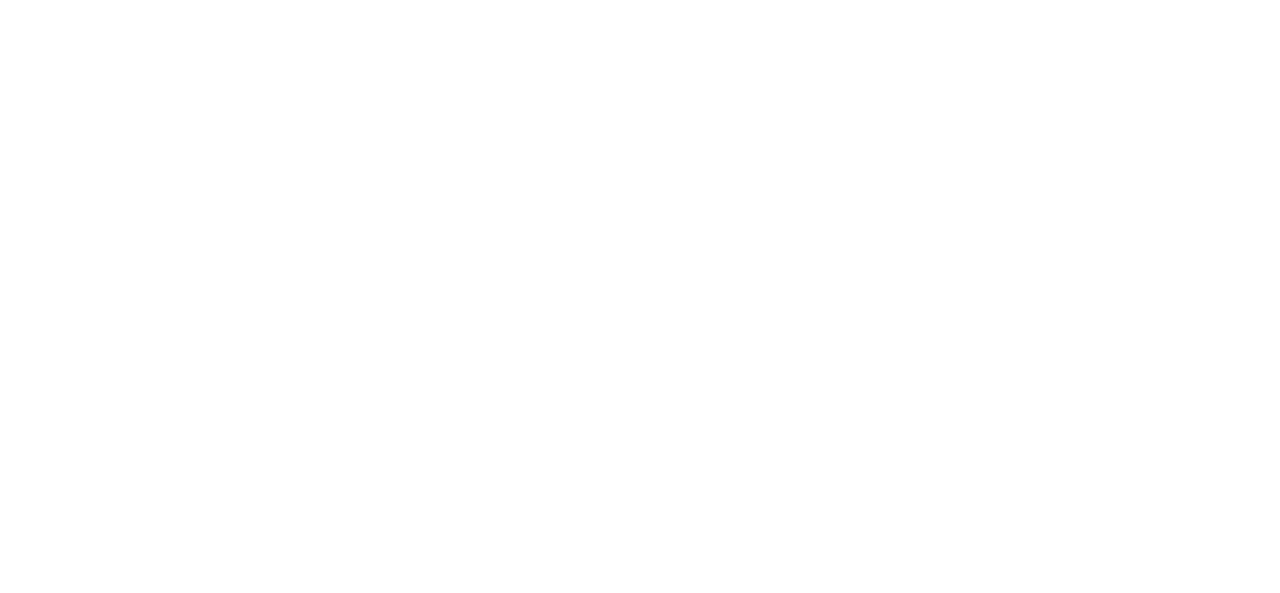 scroll, scrollTop: 0, scrollLeft: 0, axis: both 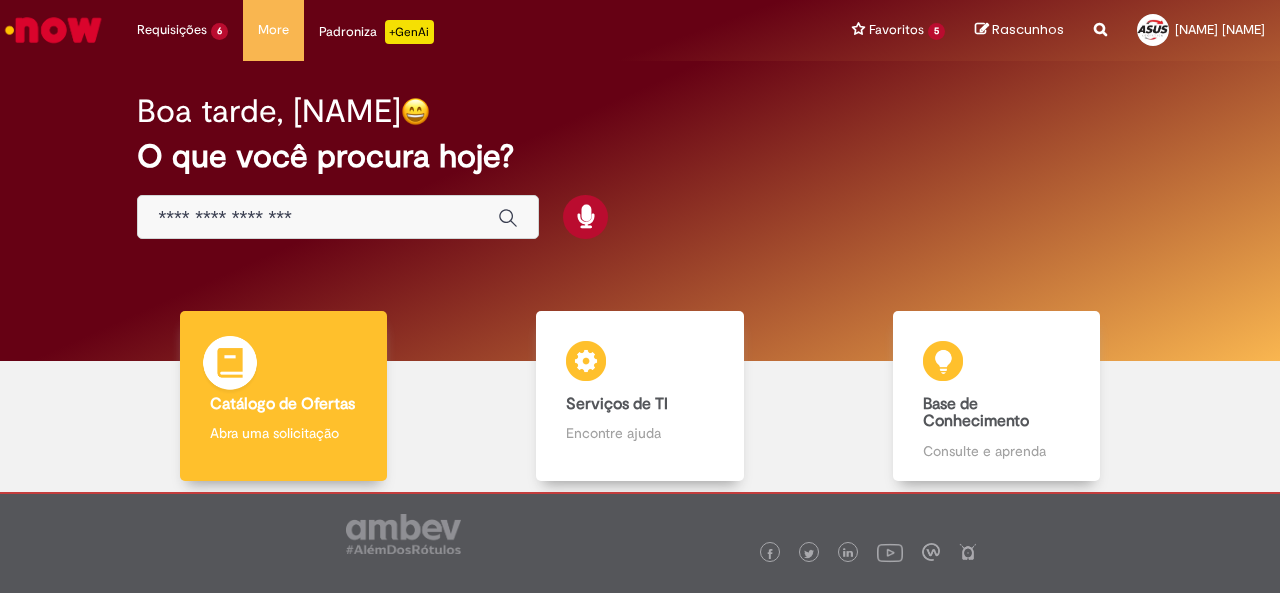 click on "Catálogo de Ofertas" at bounding box center [282, 404] 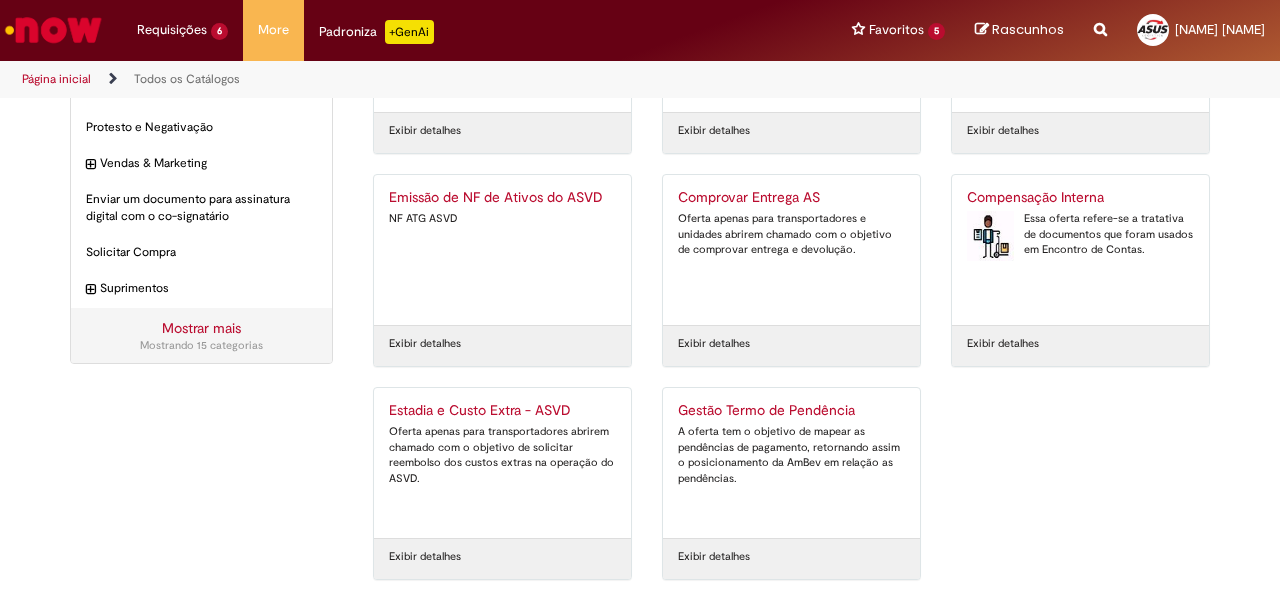 scroll, scrollTop: 418, scrollLeft: 0, axis: vertical 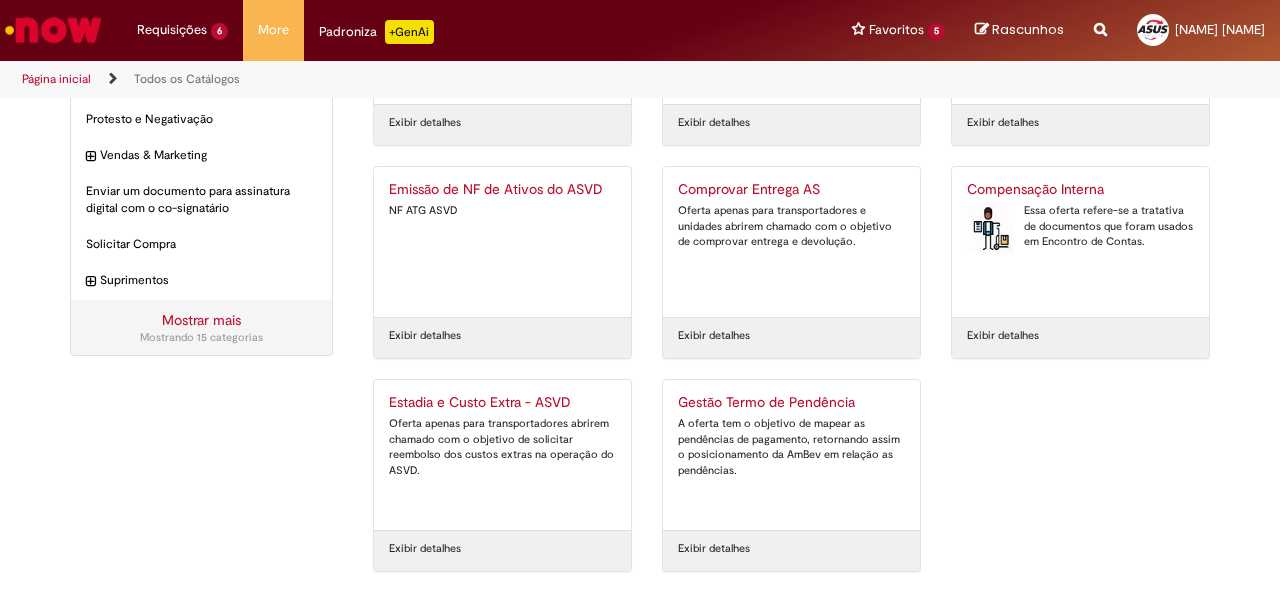 click on "Compensação Interna" at bounding box center [1080, 190] 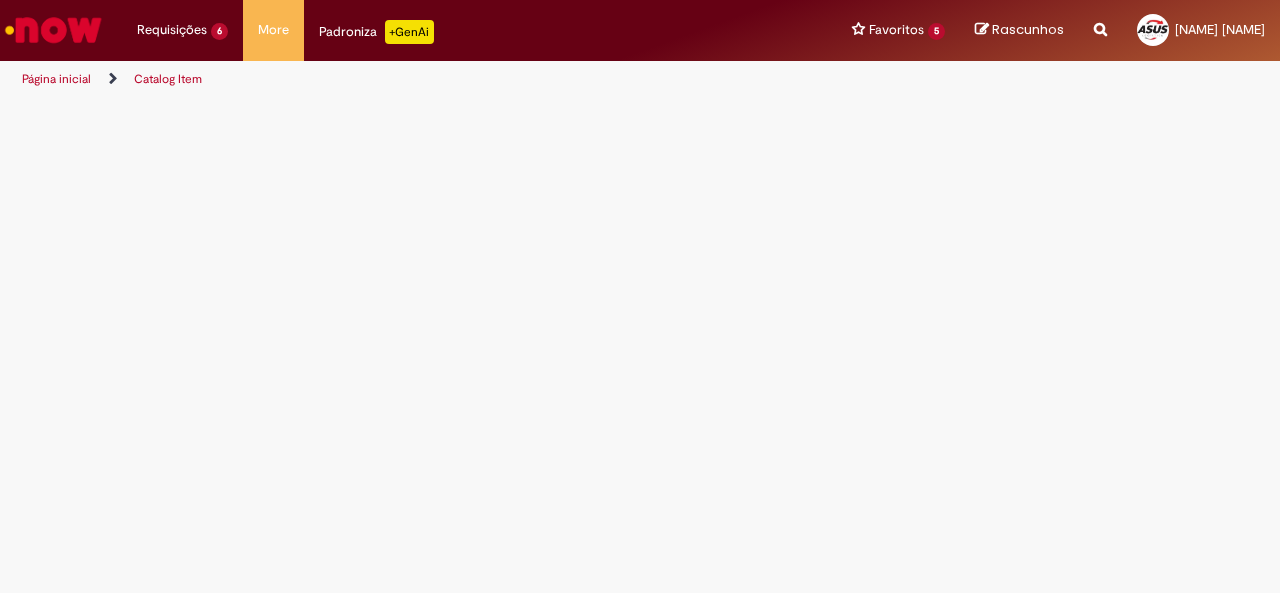 scroll, scrollTop: 0, scrollLeft: 0, axis: both 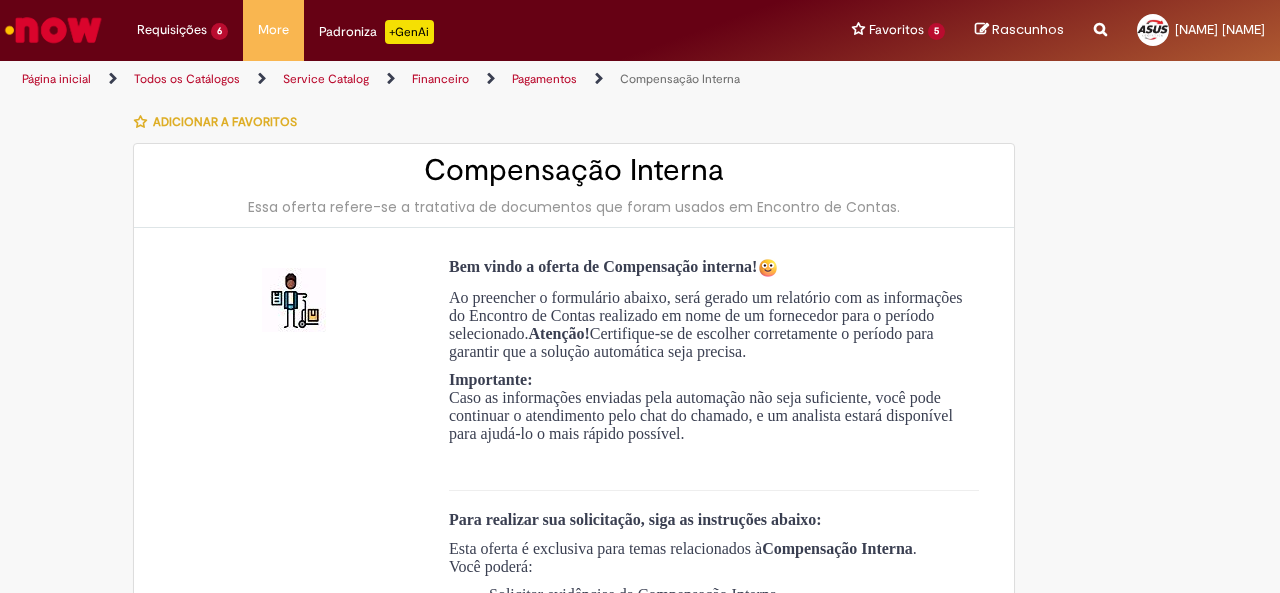 type on "**********" 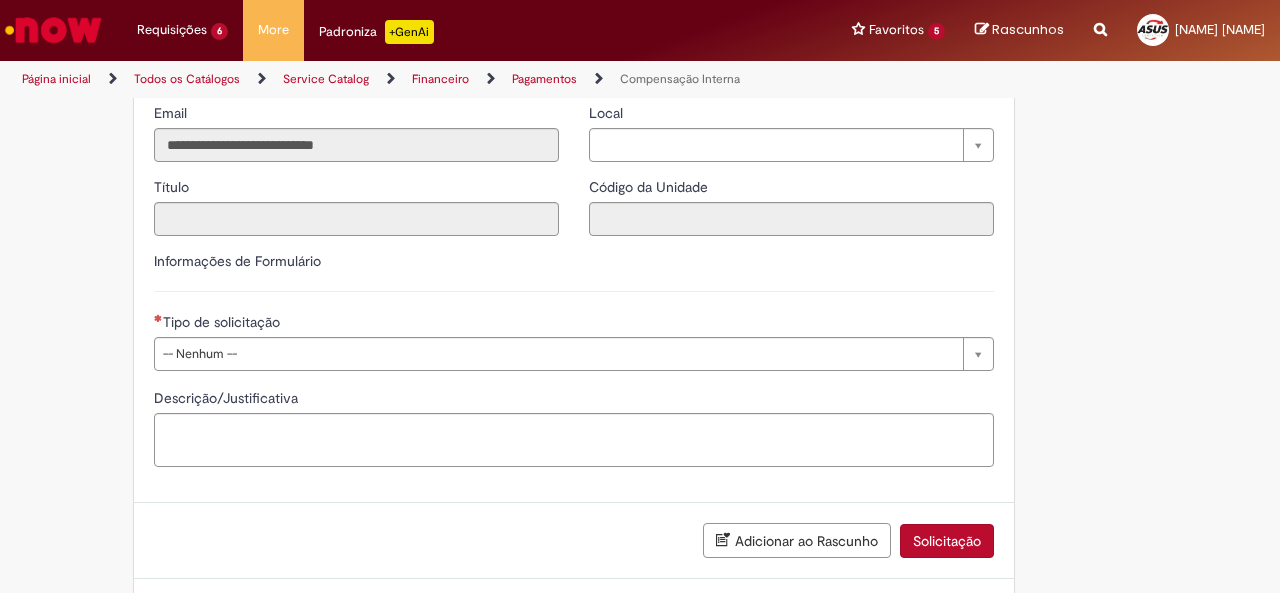 scroll, scrollTop: 1000, scrollLeft: 0, axis: vertical 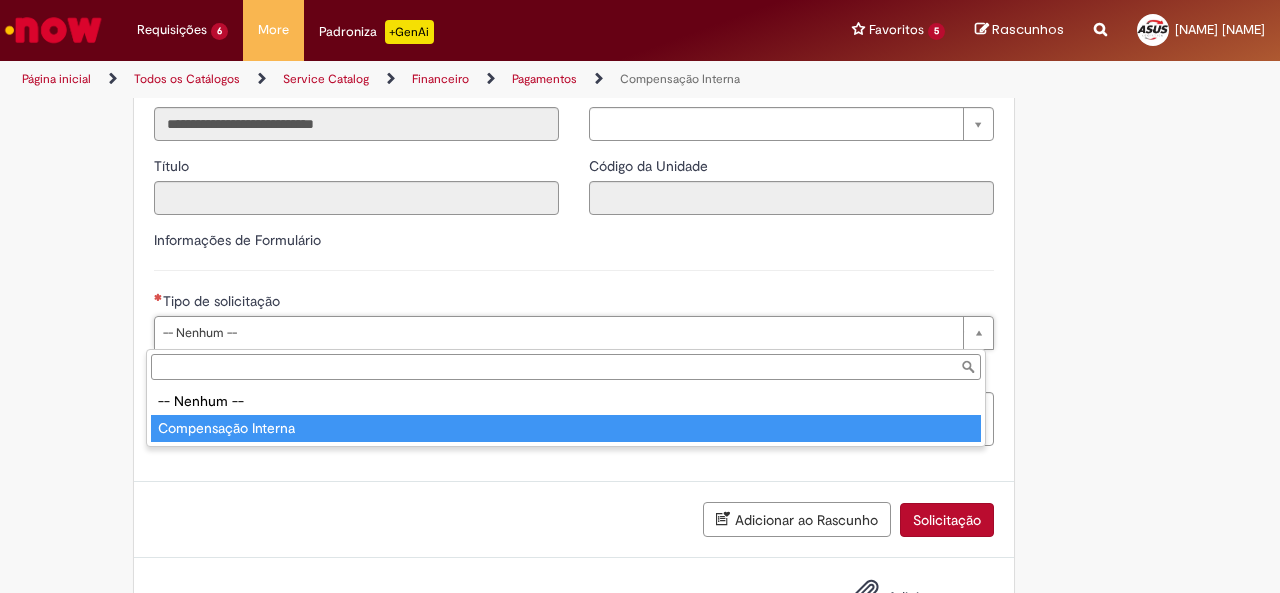 type on "**********" 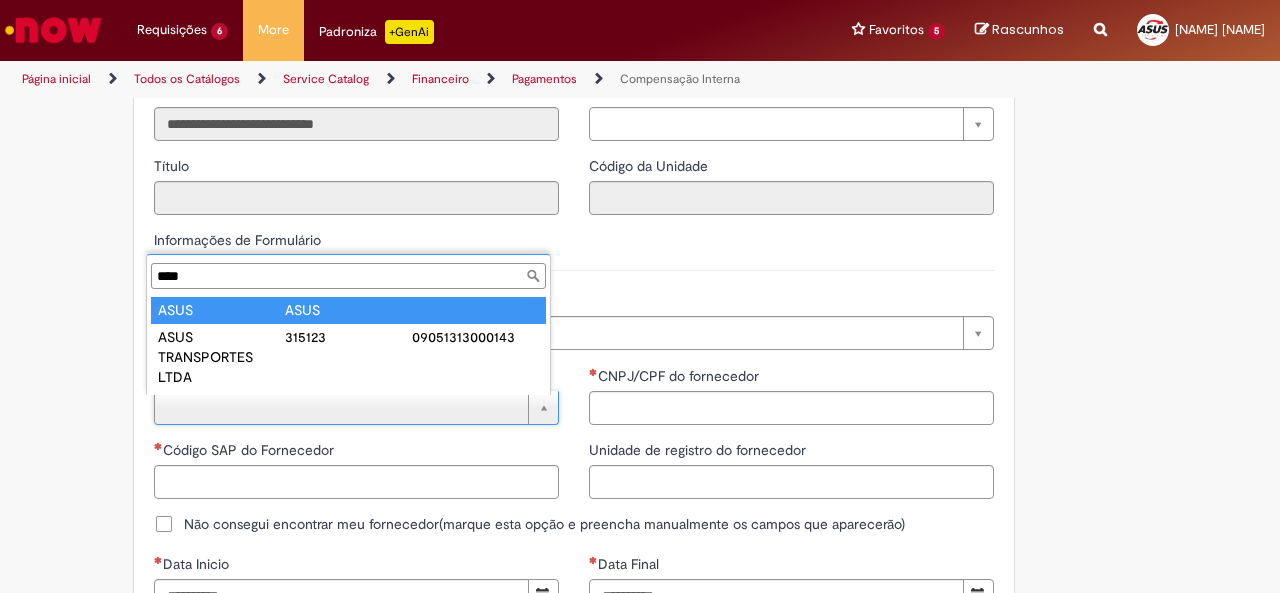 scroll, scrollTop: 0, scrollLeft: 0, axis: both 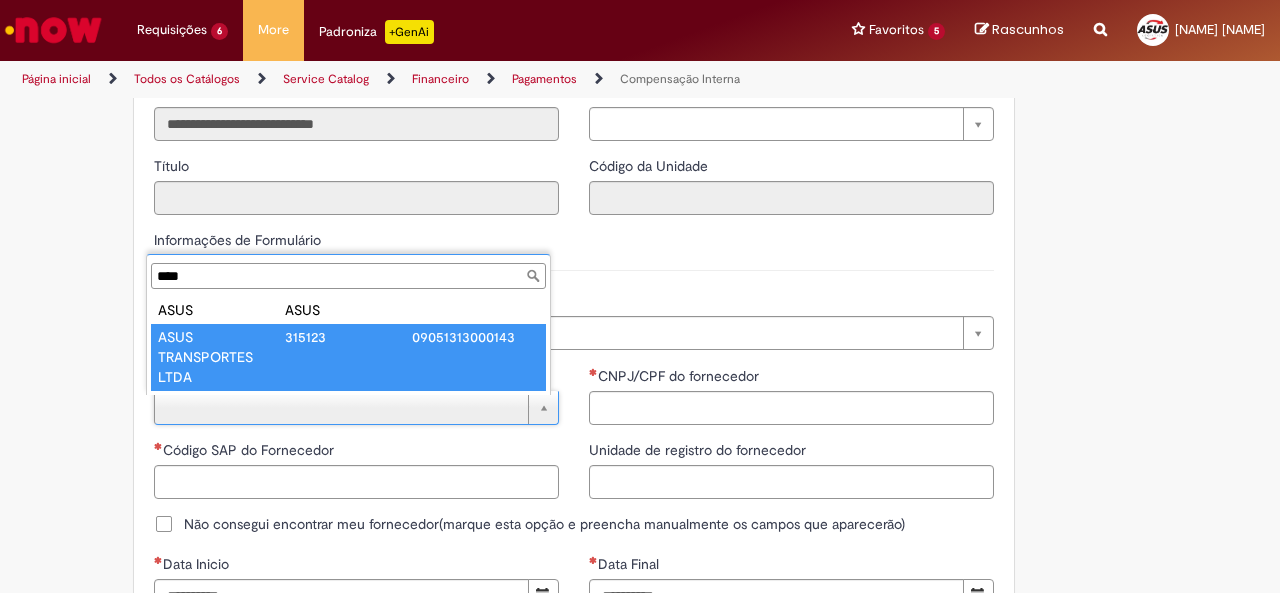 type on "****" 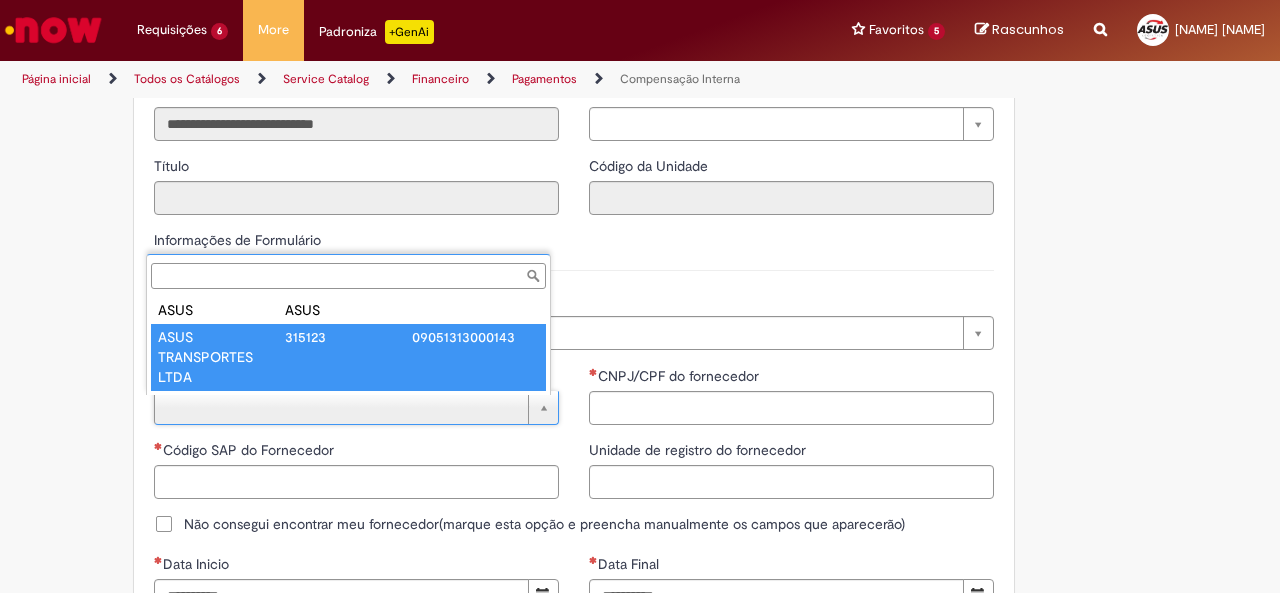 type on "******" 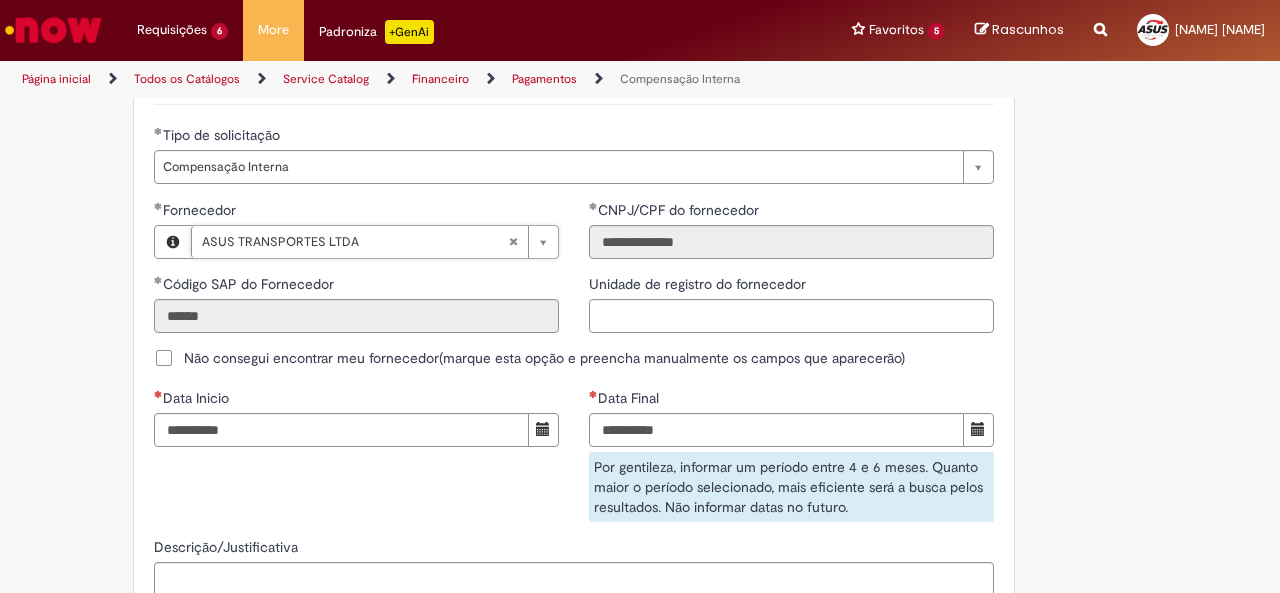 scroll, scrollTop: 1200, scrollLeft: 0, axis: vertical 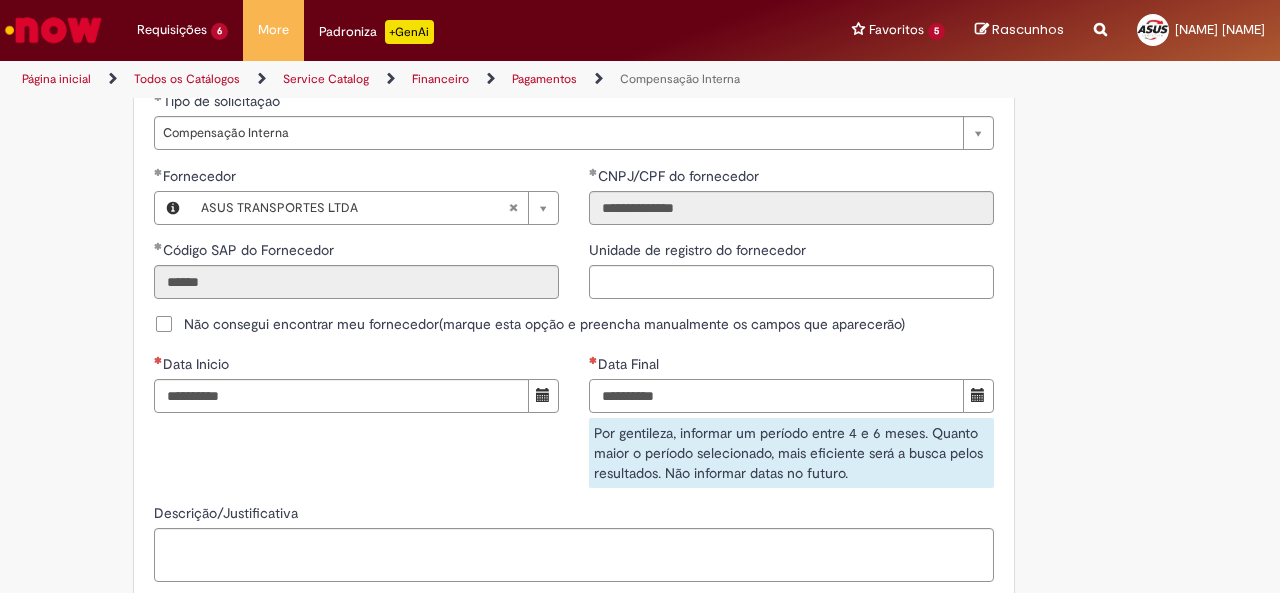 click on "Data Final" at bounding box center (776, 396) 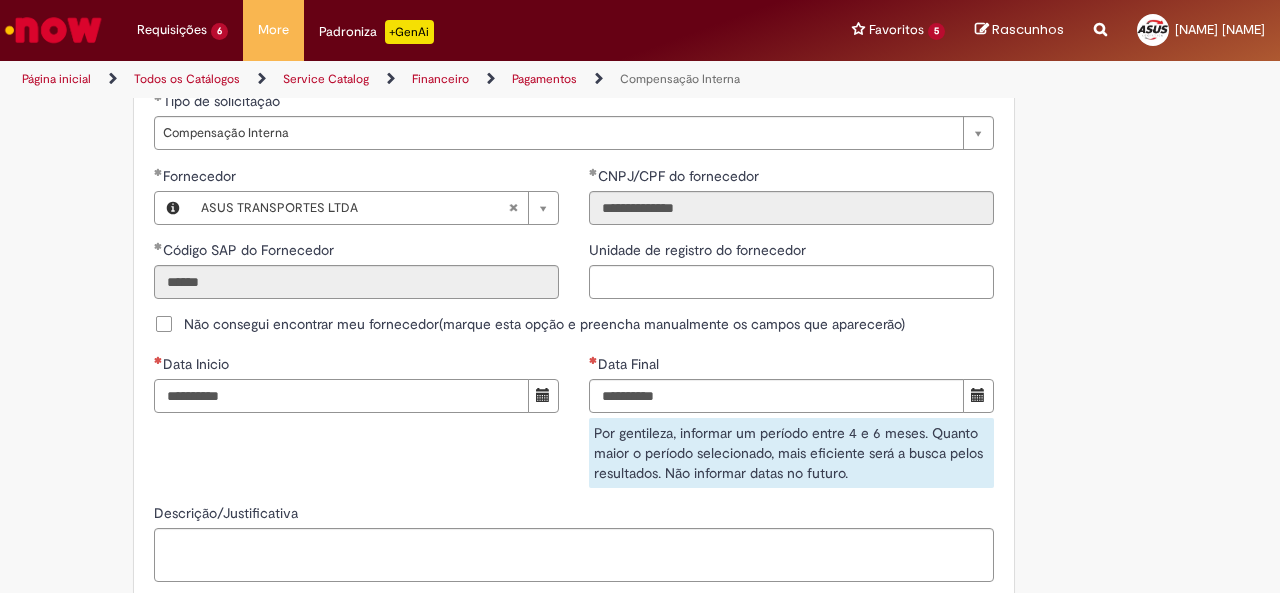 click on "Data Inicio" at bounding box center [341, 396] 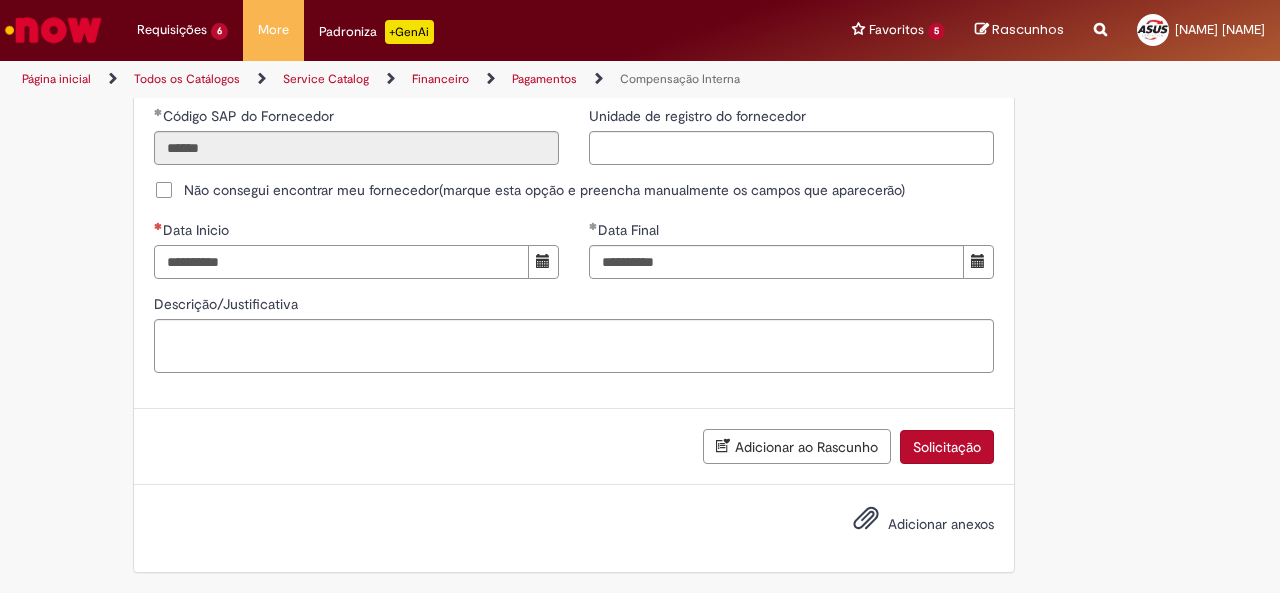 scroll, scrollTop: 1338, scrollLeft: 0, axis: vertical 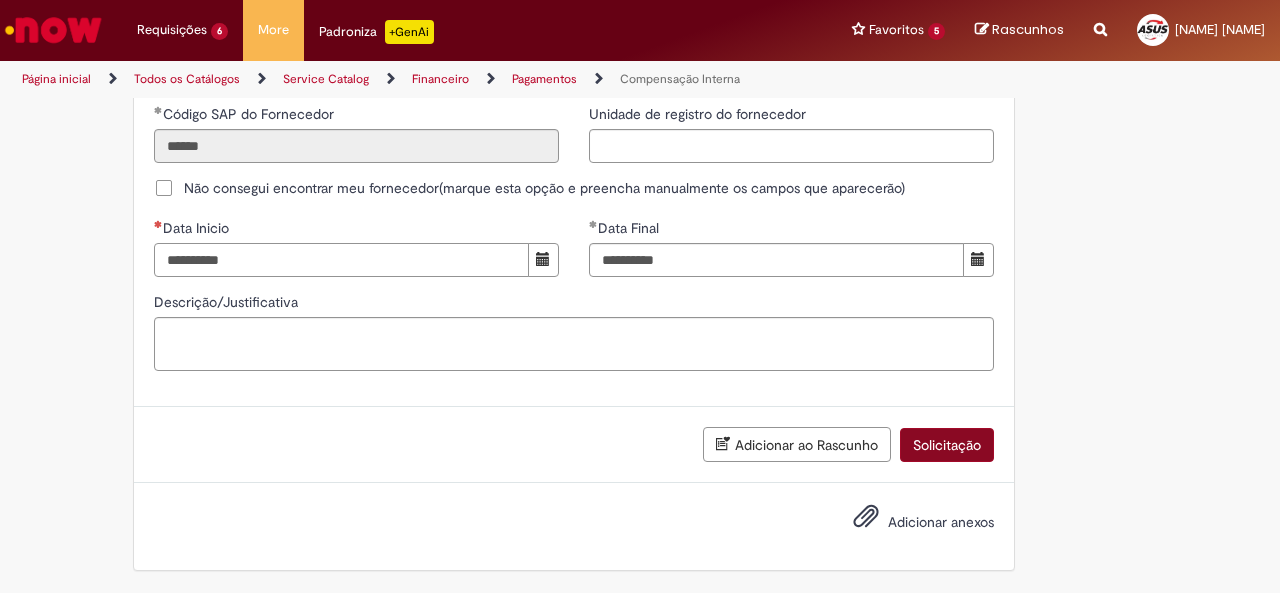 type on "**********" 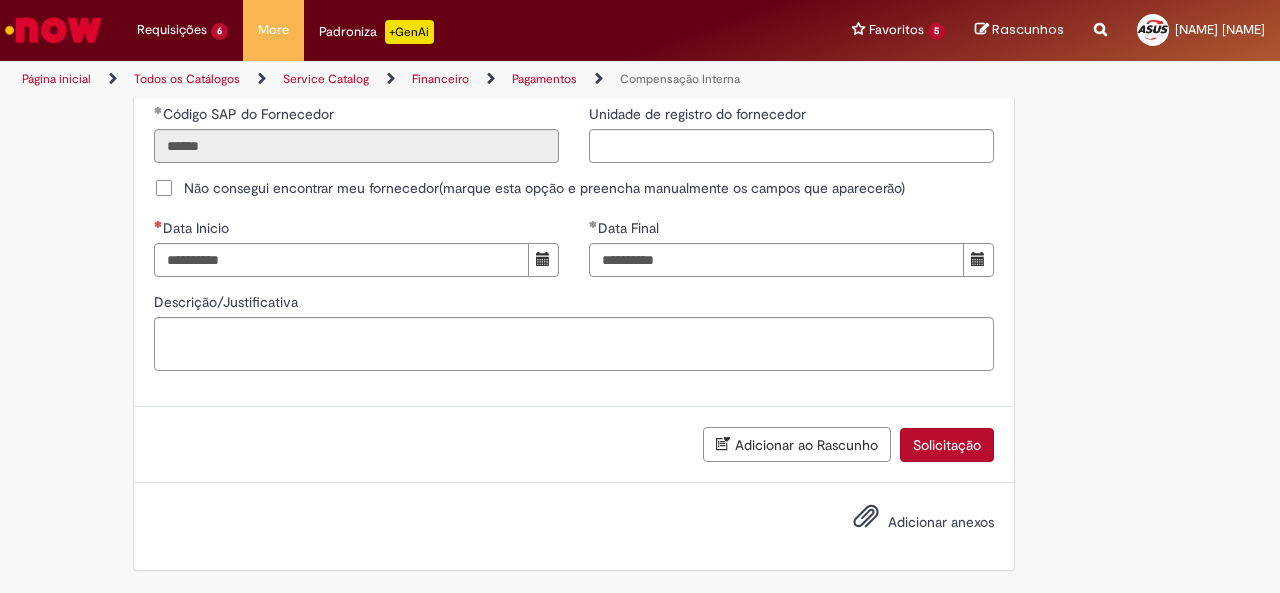 click on "Solicitação" at bounding box center [947, 445] 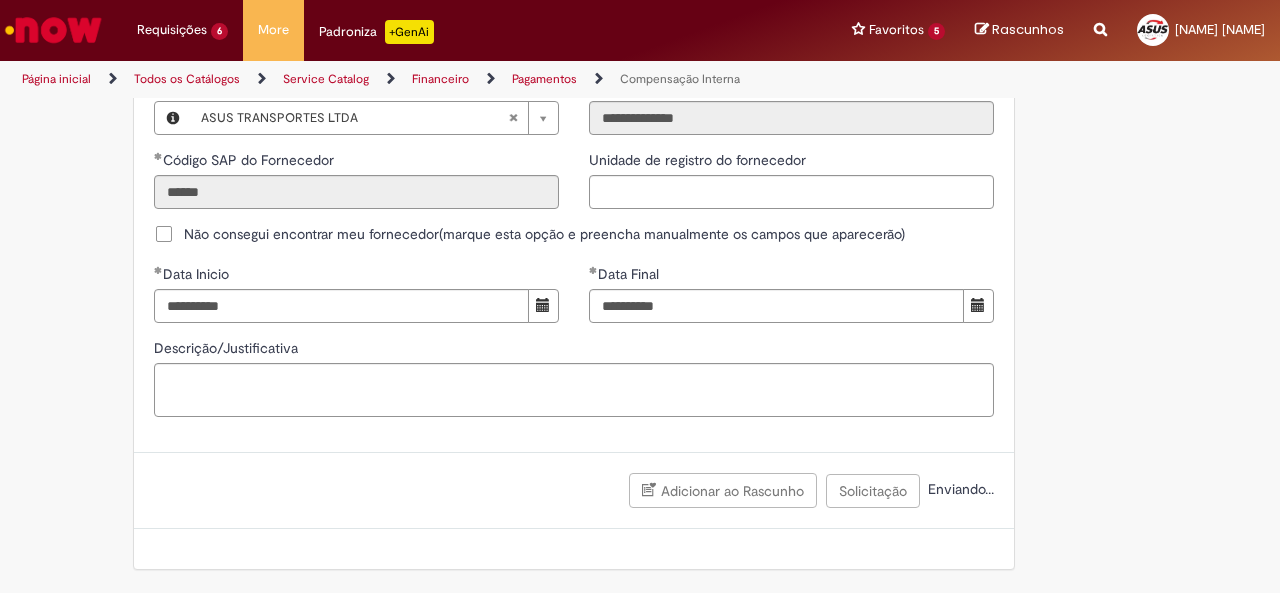 scroll, scrollTop: 1292, scrollLeft: 0, axis: vertical 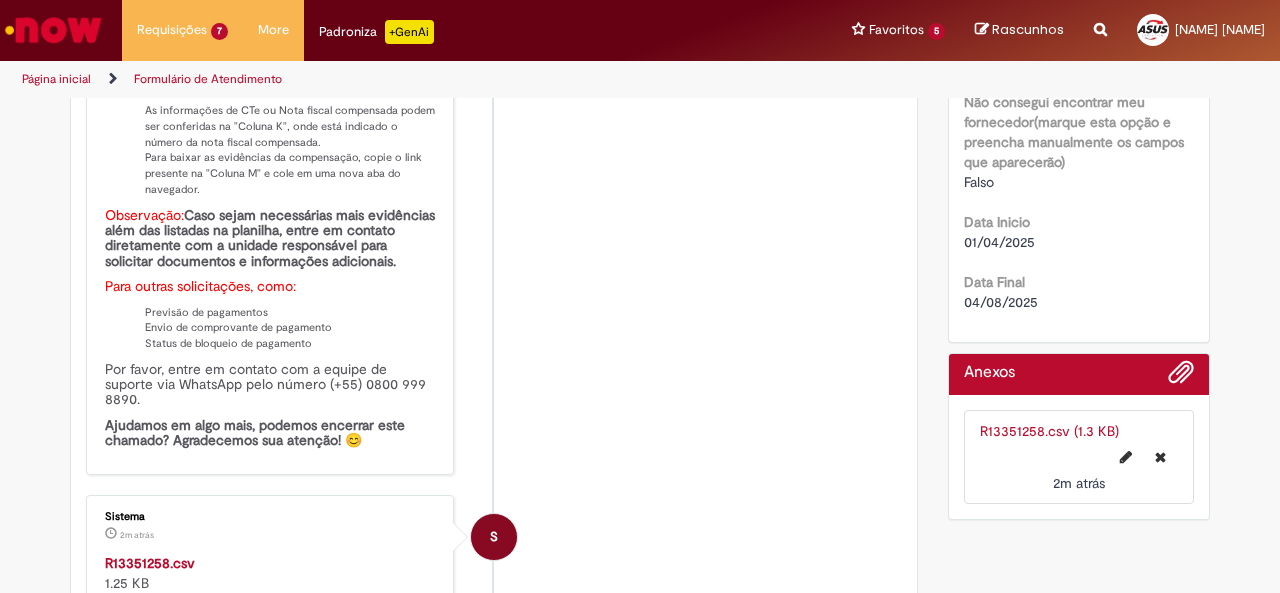 click on "R13351258.csv" at bounding box center [150, 563] 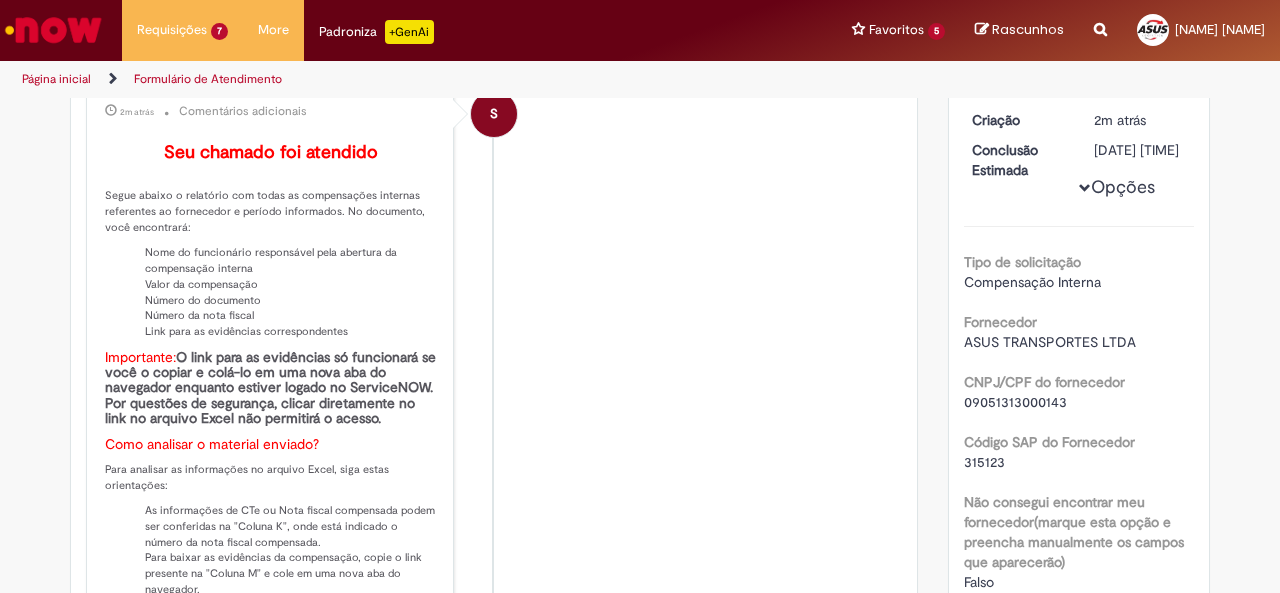 scroll, scrollTop: 0, scrollLeft: 0, axis: both 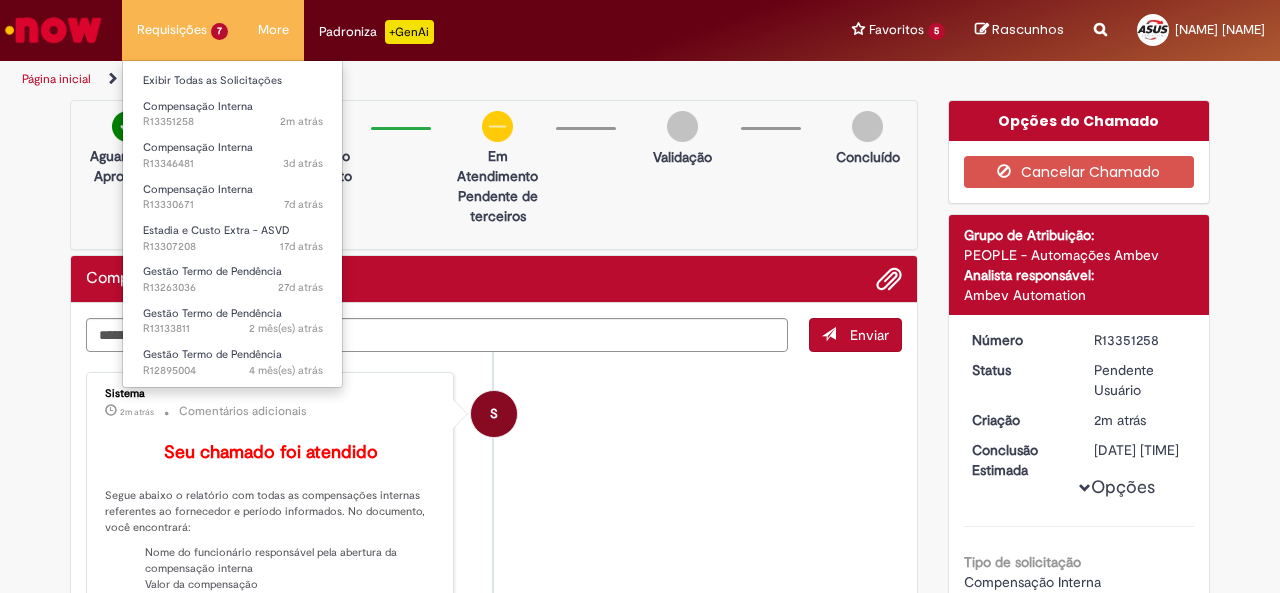 click on "Requisições   7
Exibir Todas as Solicitações
Compensação Interna
2m atrás 2 minutos atrás  R13351258
Compensação Interna
3d atrás 3 dias atrás  R13346481
Compensação Interna
7d atrás 7 dias atrás  R13330671
Estadia e Custo Extra - ASVD
17d atrás 17 dias atrás  R13307208
Gestão Termo de Pendência
27d atrás 27 dias atrás  R13263036
Gestão Termo de Pendência
2 mês(es) atrás 2 meses atrás  R13133811
Gestão Termo de Pendência
4 mês(es) atrás 4 meses atrás  R12895004" at bounding box center (182, 30) 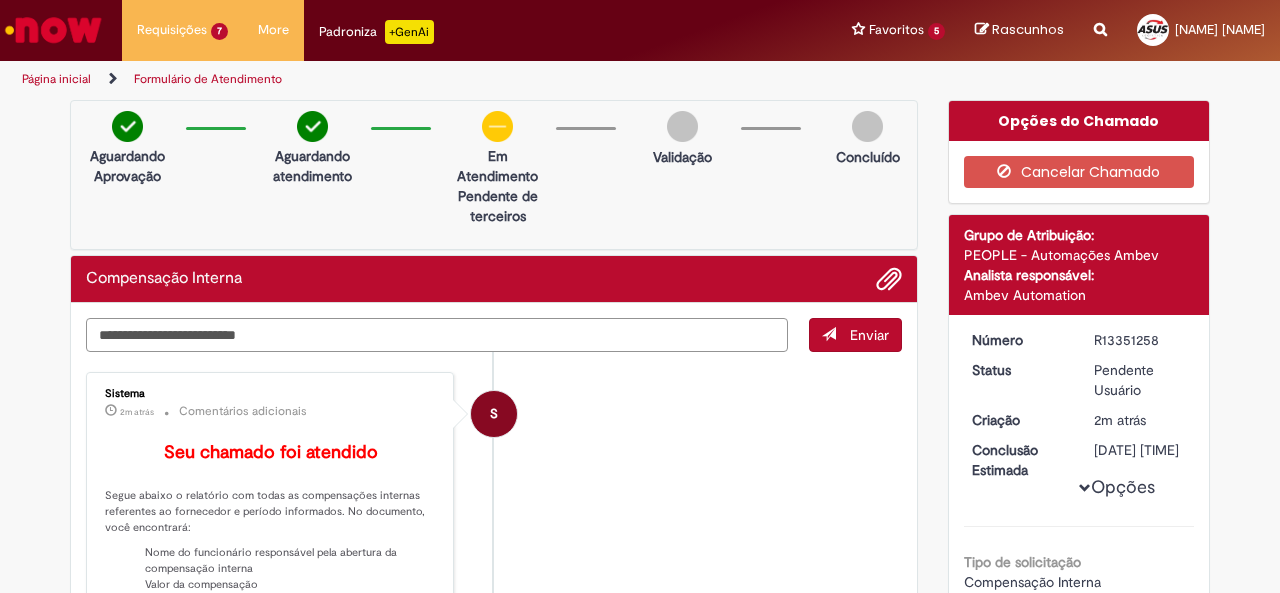click at bounding box center (437, 335) 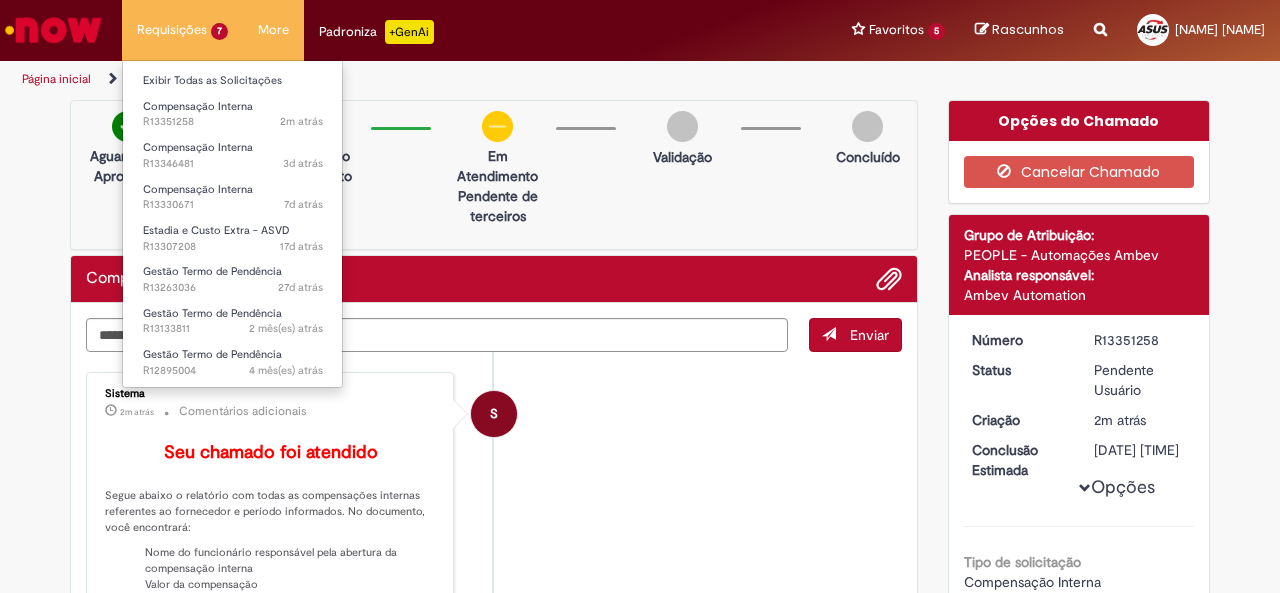 click on "Requisições   7
Exibir Todas as Solicitações
Compensação Interna
2m atrás 2 minutos atrás  R13351258
Compensação Interna
3d atrás 3 dias atrás  R13346481
Compensação Interna
7d atrás 7 dias atrás  R13330671
Estadia e Custo Extra - ASVD
17d atrás 17 dias atrás  R13307208
Gestão Termo de Pendência
27d atrás 27 dias atrás  R13263036
Gestão Termo de Pendência
2 mês(es) atrás 2 meses atrás  R13133811
Gestão Termo de Pendência
4 mês(es) atrás 4 meses atrás  R12895004" at bounding box center [182, 30] 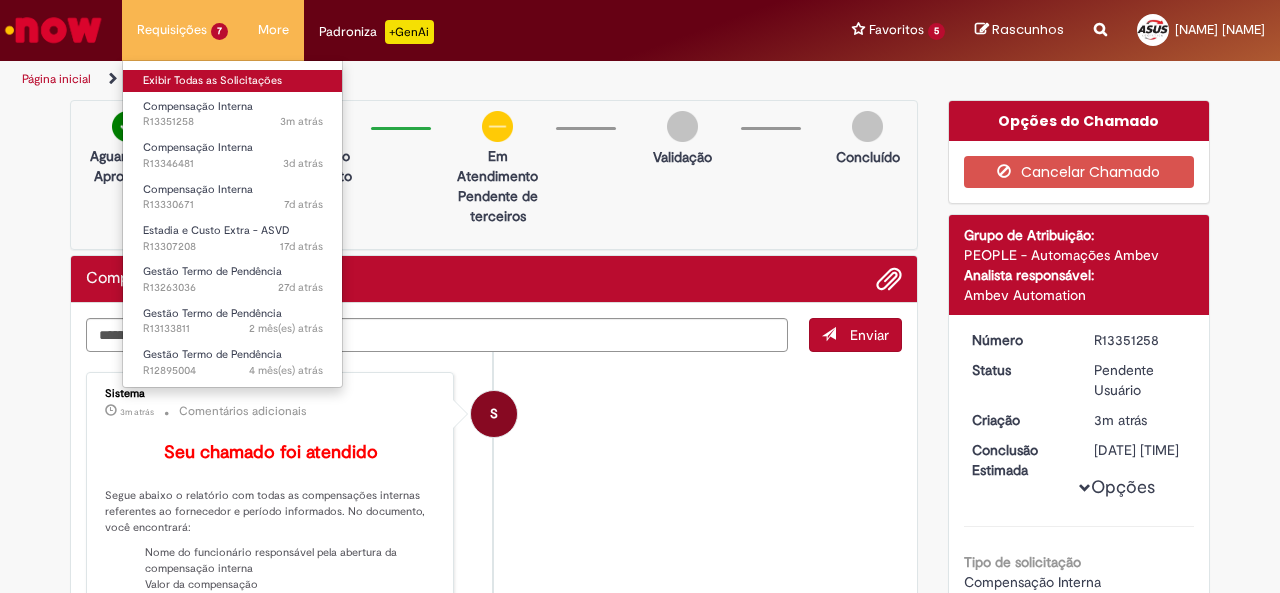 click on "Exibir Todas as Solicitações" at bounding box center [233, 81] 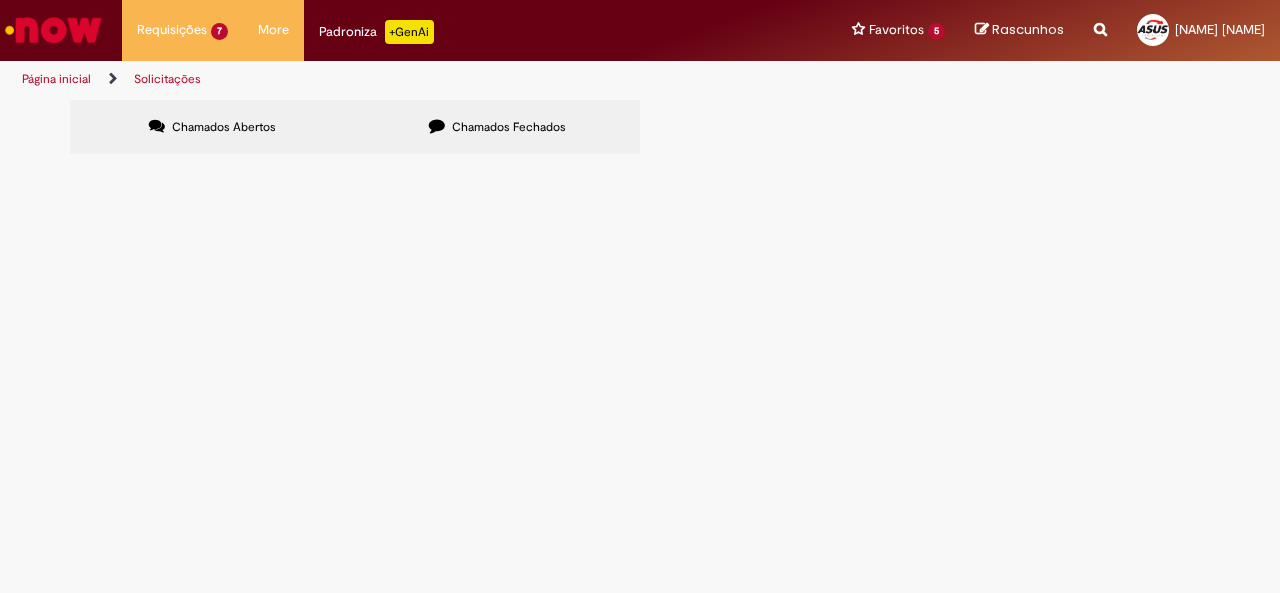 click at bounding box center (53, 30) 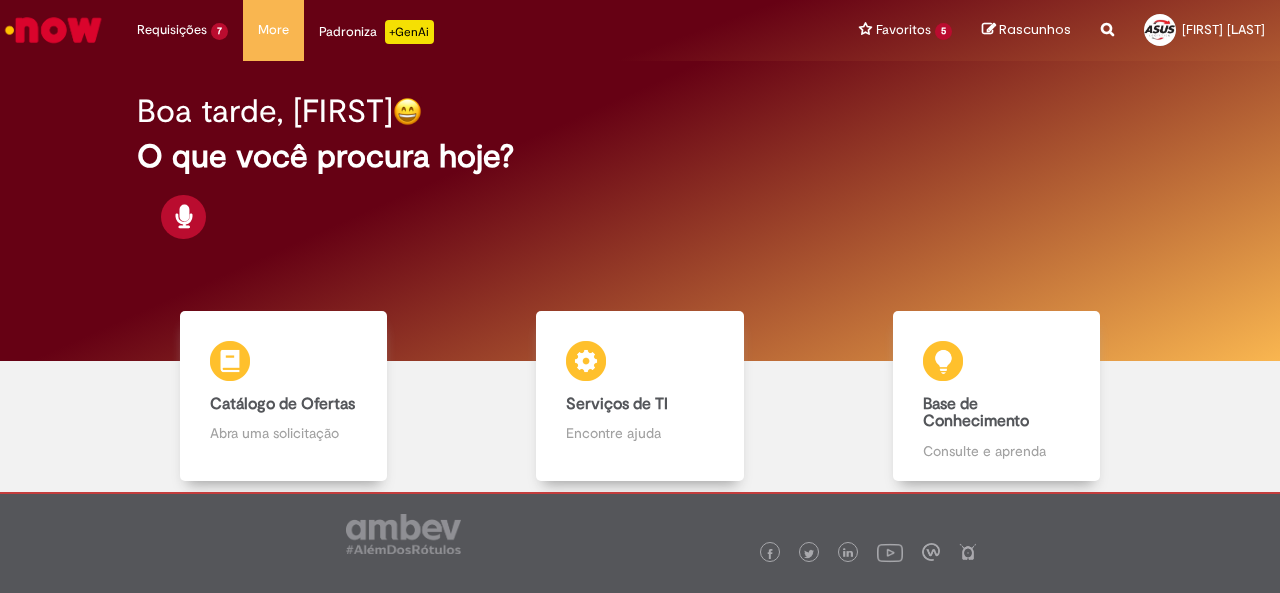 scroll, scrollTop: 0, scrollLeft: 0, axis: both 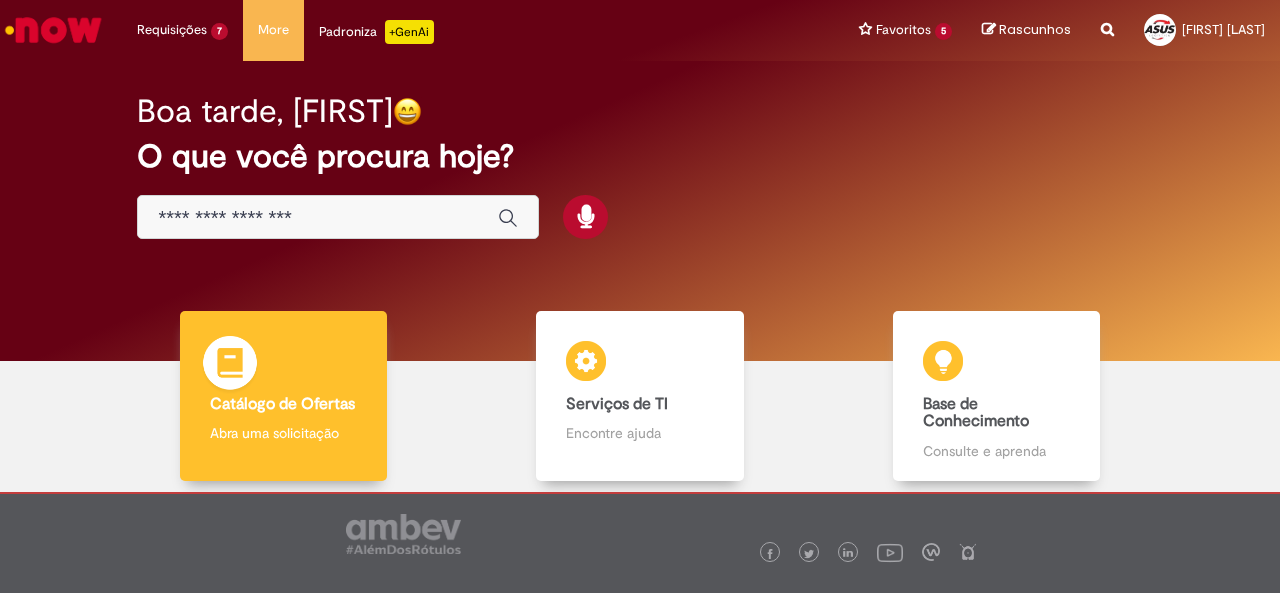 click on "Catálogo de Ofertas
Catálogo de Ofertas
Abra uma solicitação" at bounding box center (284, 396) 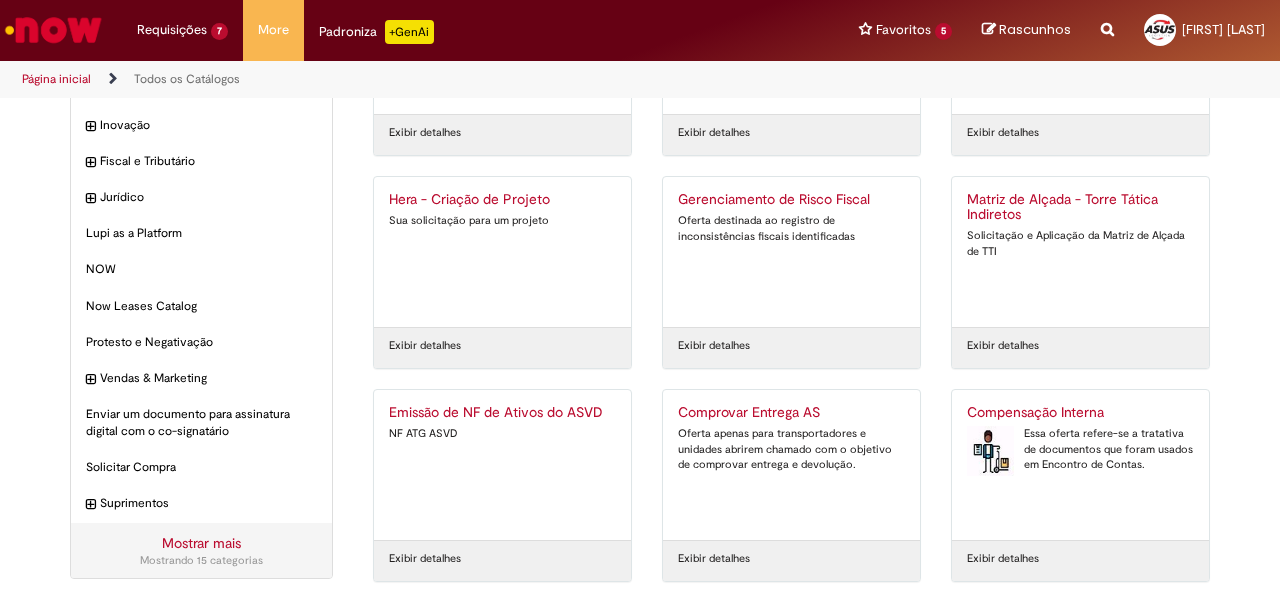 scroll, scrollTop: 418, scrollLeft: 0, axis: vertical 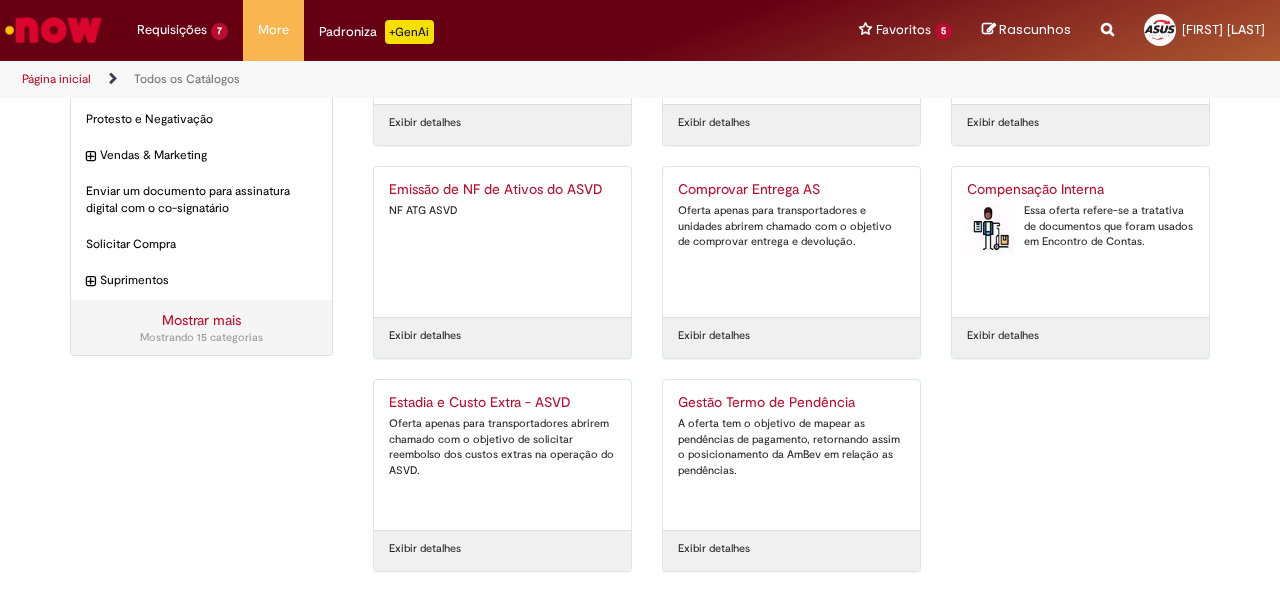 click on "Gestão Termo de Pendência" at bounding box center [791, 403] 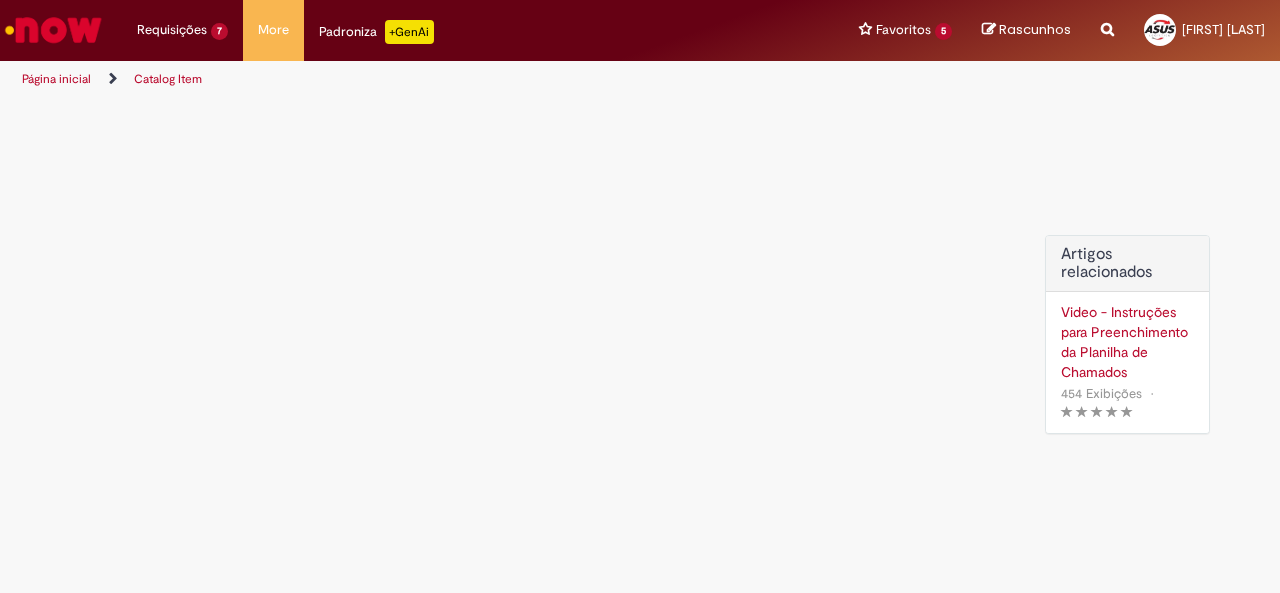 scroll, scrollTop: 0, scrollLeft: 0, axis: both 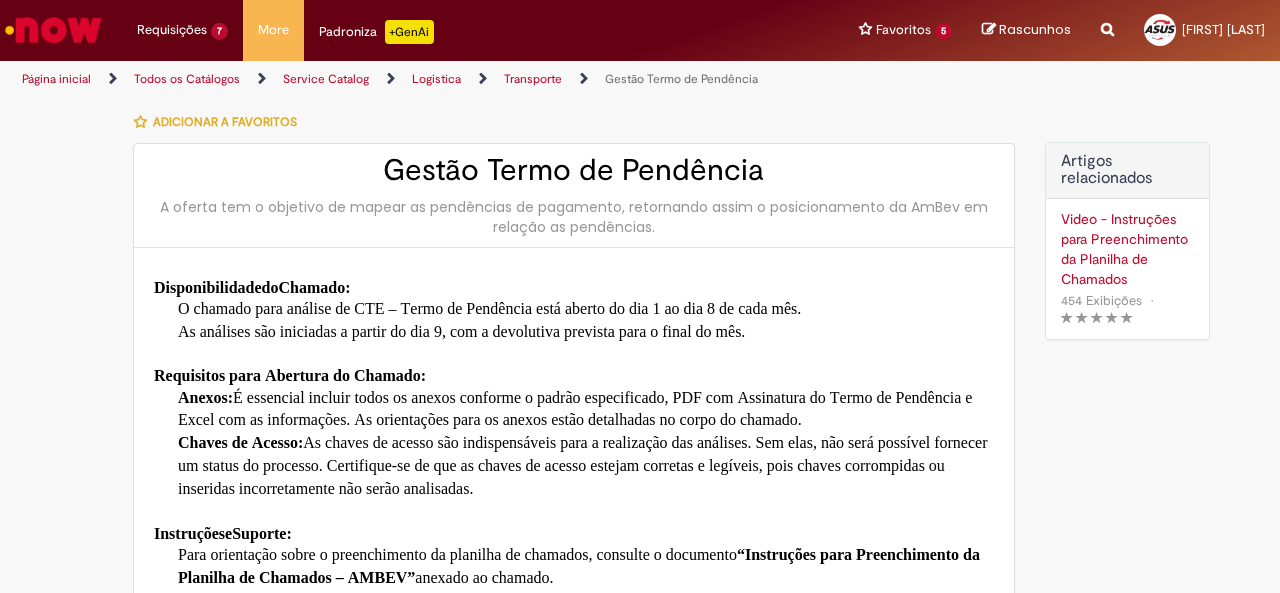 type on "**********" 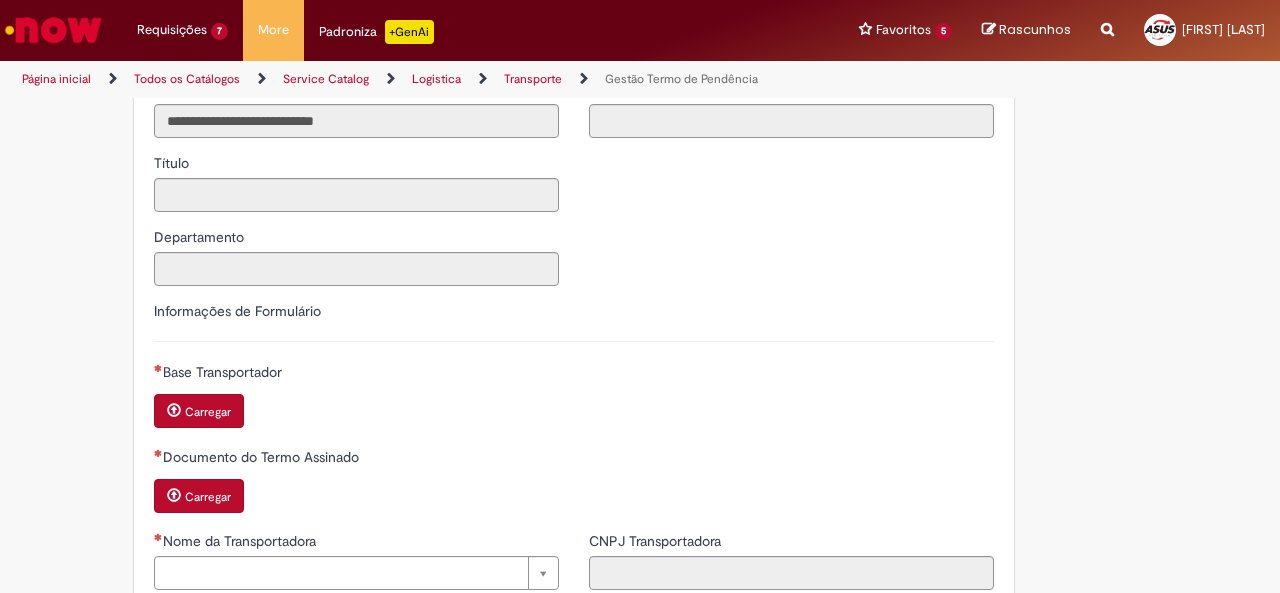 scroll, scrollTop: 900, scrollLeft: 0, axis: vertical 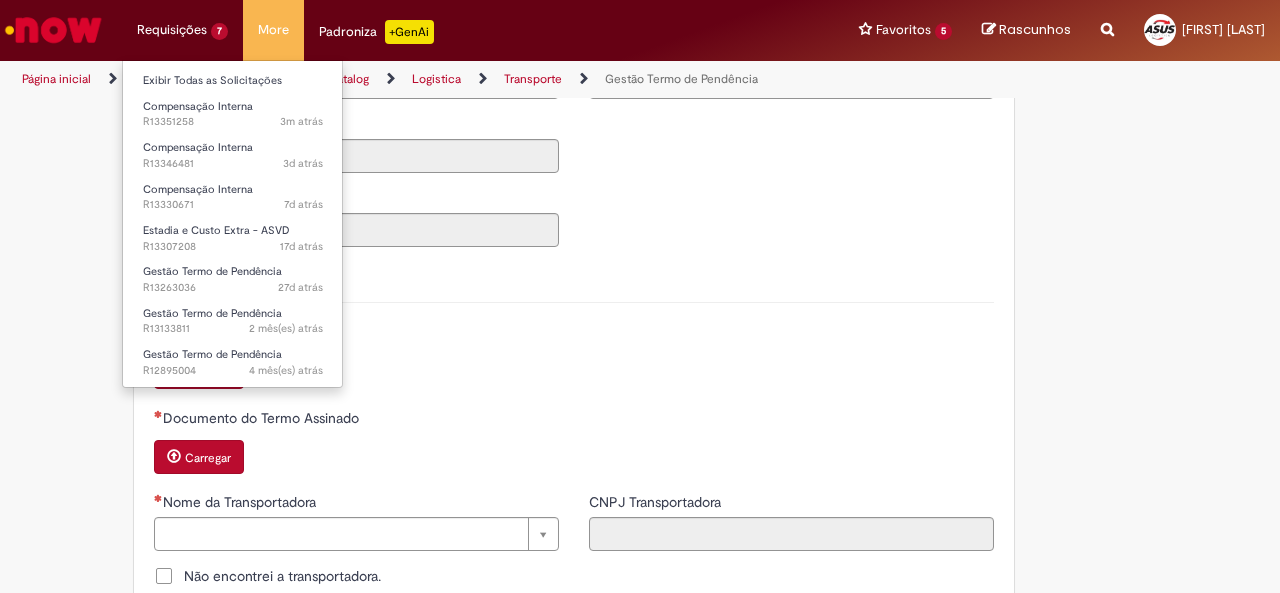 click on "Requisições   7
Exibir Todas as Solicitações
Compensação Interna
[TIME] [TIME]  R[NUMBER]
Compensação Interna
[TIME] [TIME]  R[NUMBER]
Compensação Interna
[TIME] [TIME]  R[NUMBER]
Estadia e Custo Extra - ASVD
[TIME] [TIME]  R[NUMBER]
Gestão Termo de Pendência
[TIME] [TIME]  R[NUMBER]
Gestão Termo de Pendência
[TIME] [TIME]  R[NUMBER]
Gestão Termo de Pendência
[TIME] [TIME]  R[NUMBER]" at bounding box center [182, 30] 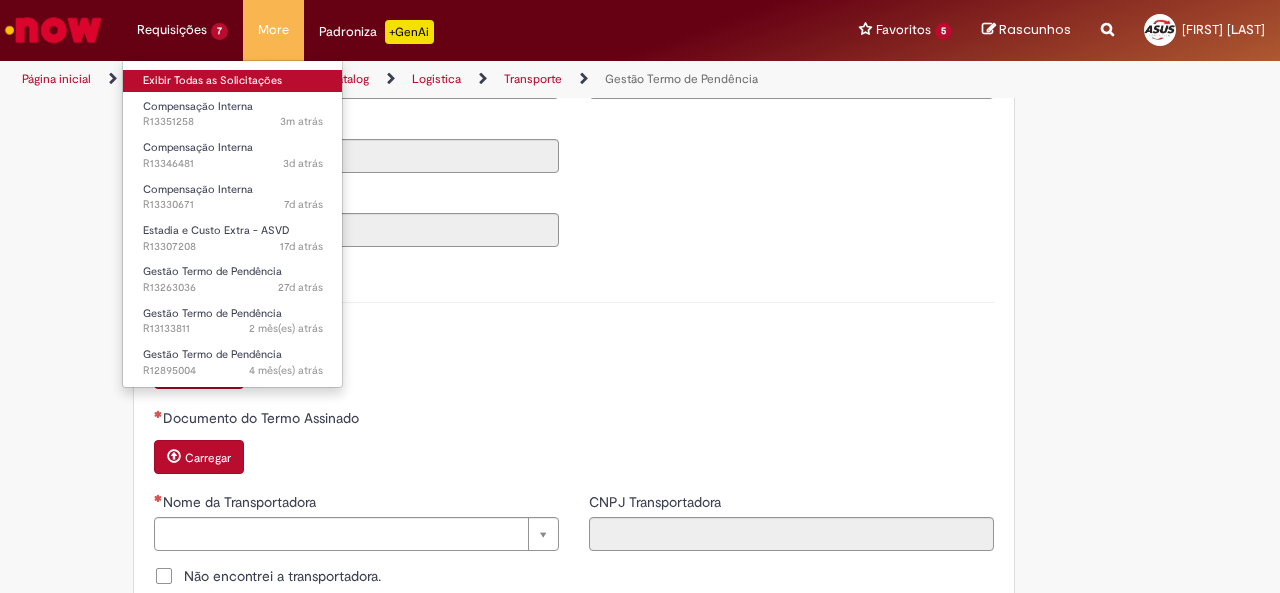 click on "Exibir Todas as Solicitações" at bounding box center [233, 81] 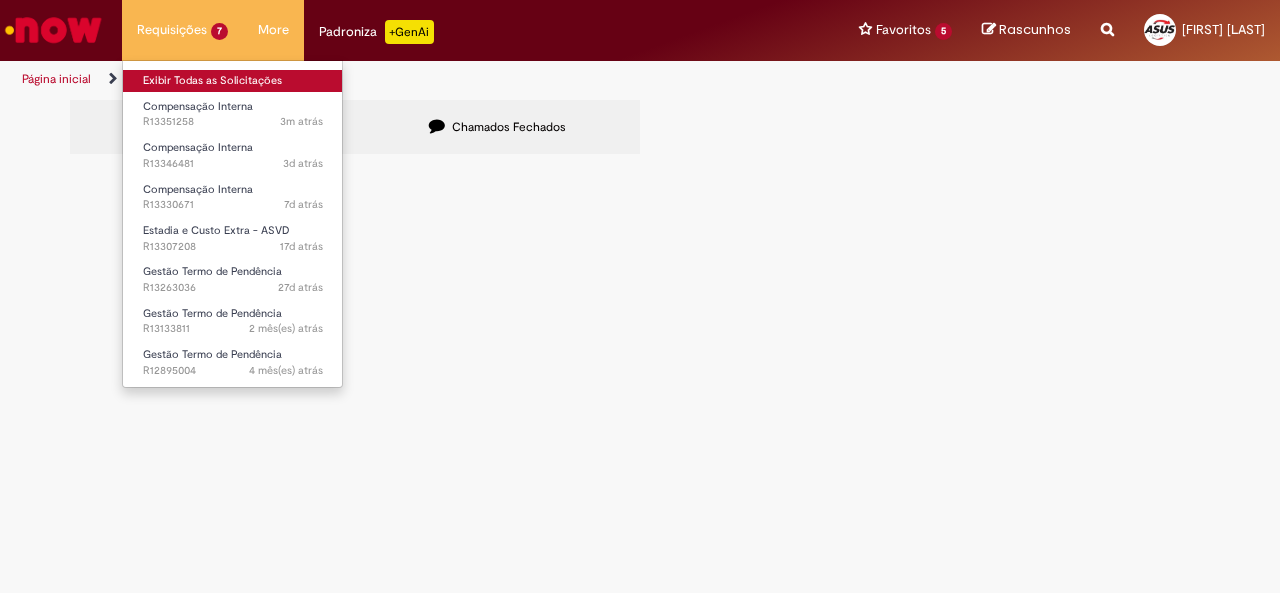 scroll, scrollTop: 0, scrollLeft: 0, axis: both 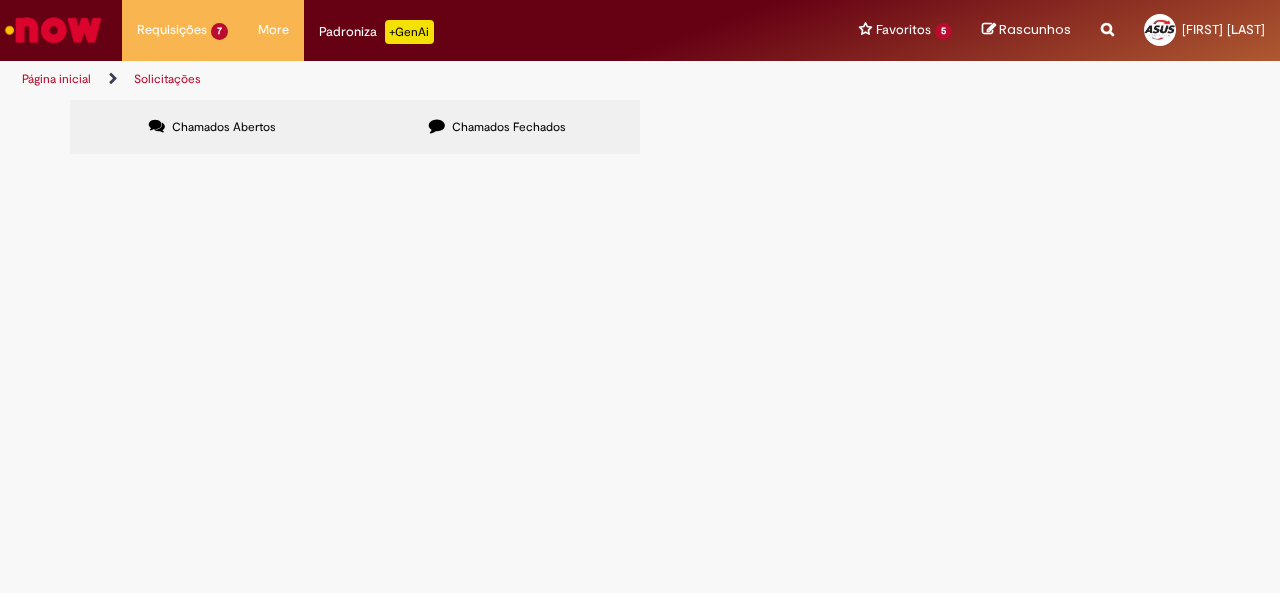 click at bounding box center (53, 30) 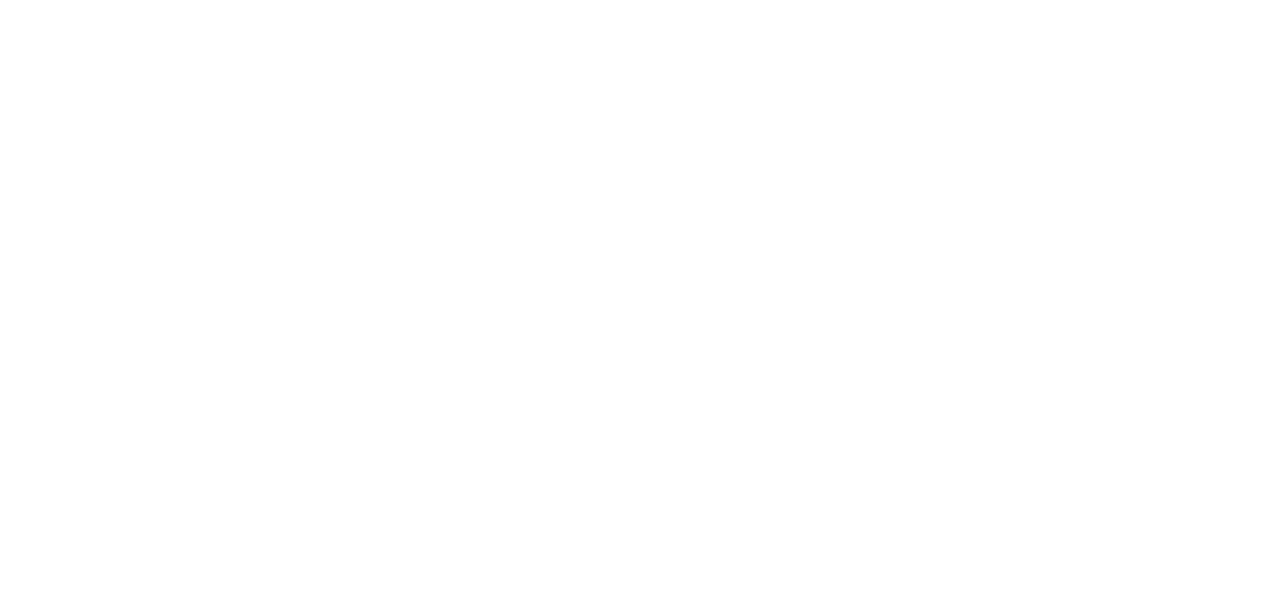 scroll, scrollTop: 0, scrollLeft: 0, axis: both 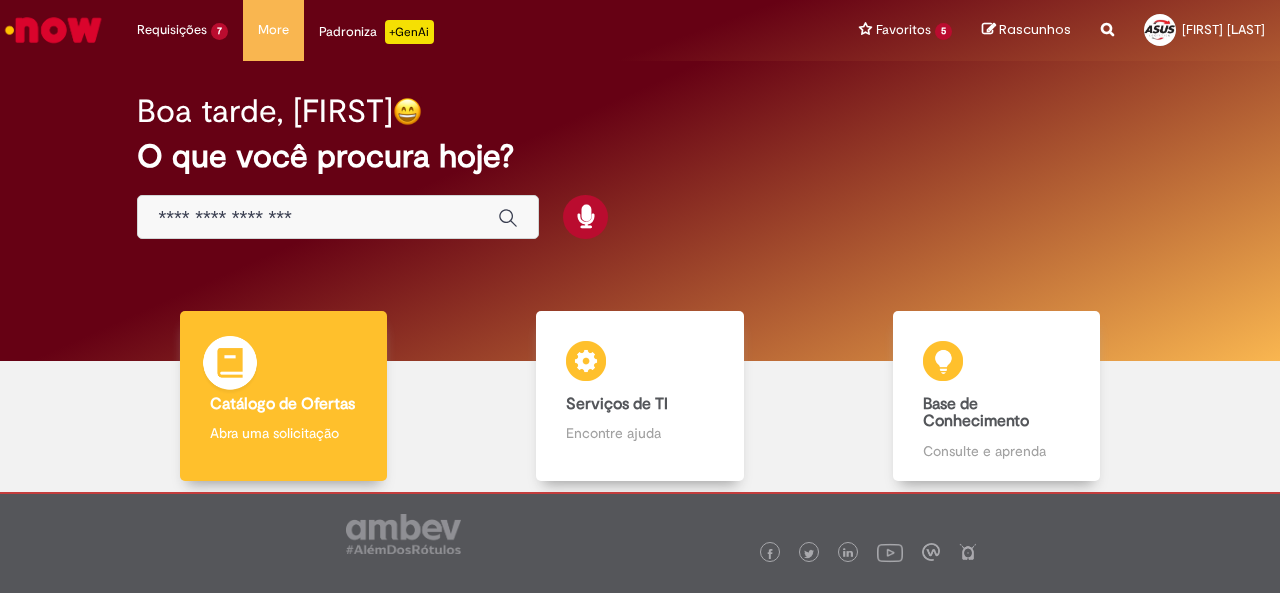 click on "Catálogo de Ofertas
Catálogo de Ofertas
Abra uma solicitação" at bounding box center [284, 396] 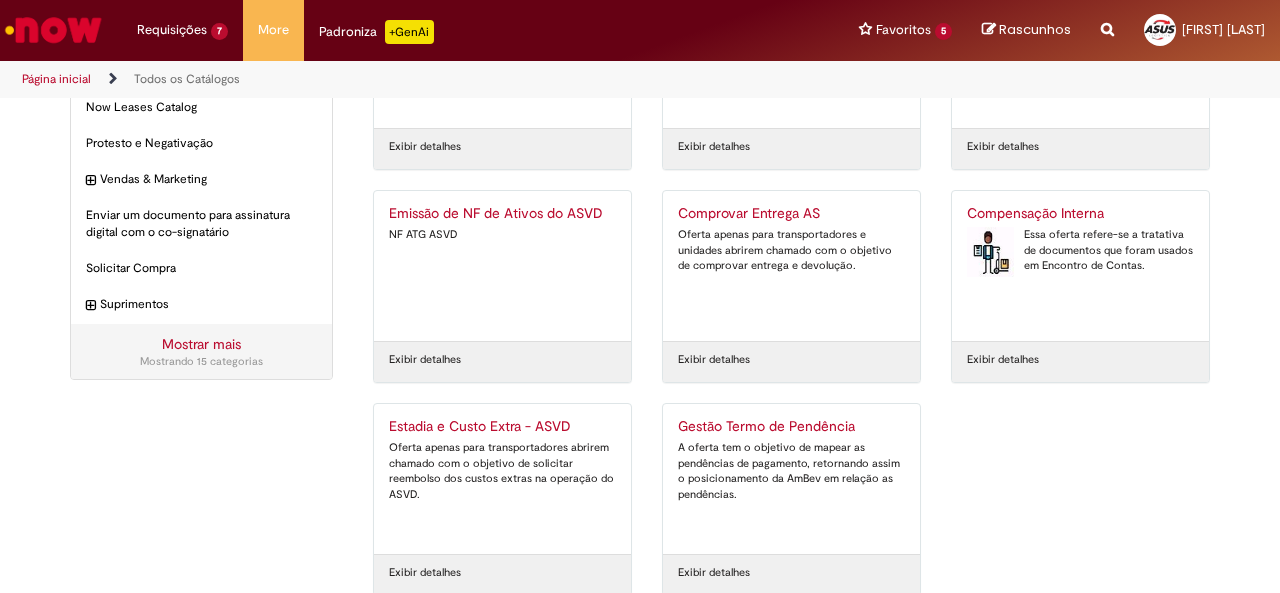 scroll, scrollTop: 418, scrollLeft: 0, axis: vertical 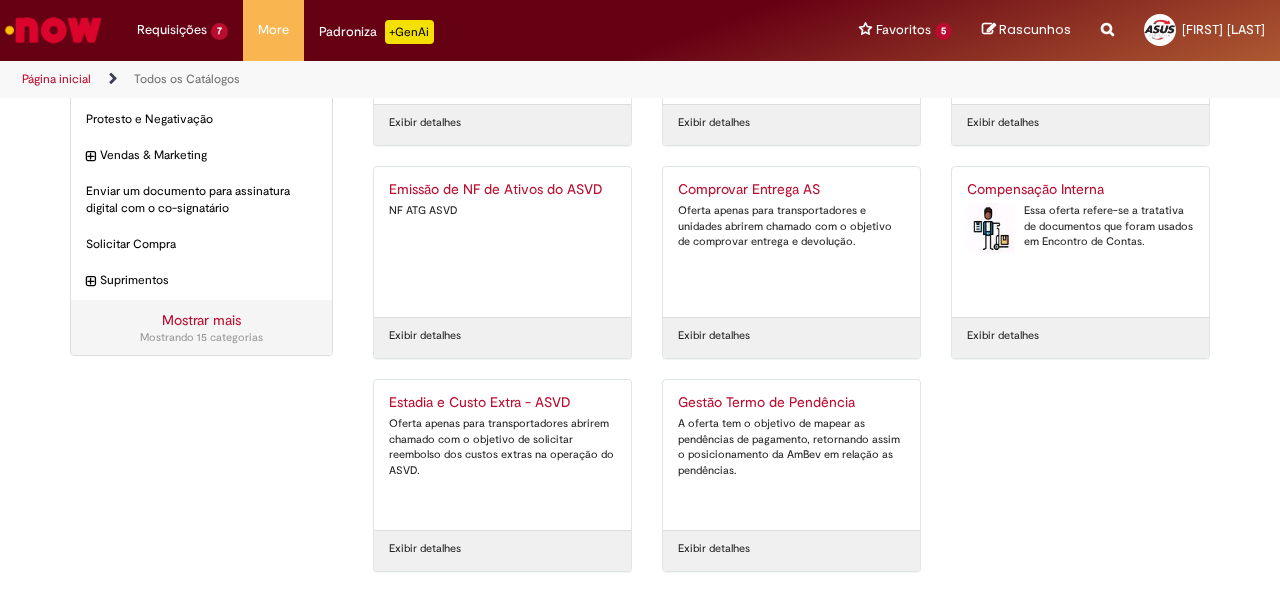 click on "Compensação Interna" at bounding box center [1080, 190] 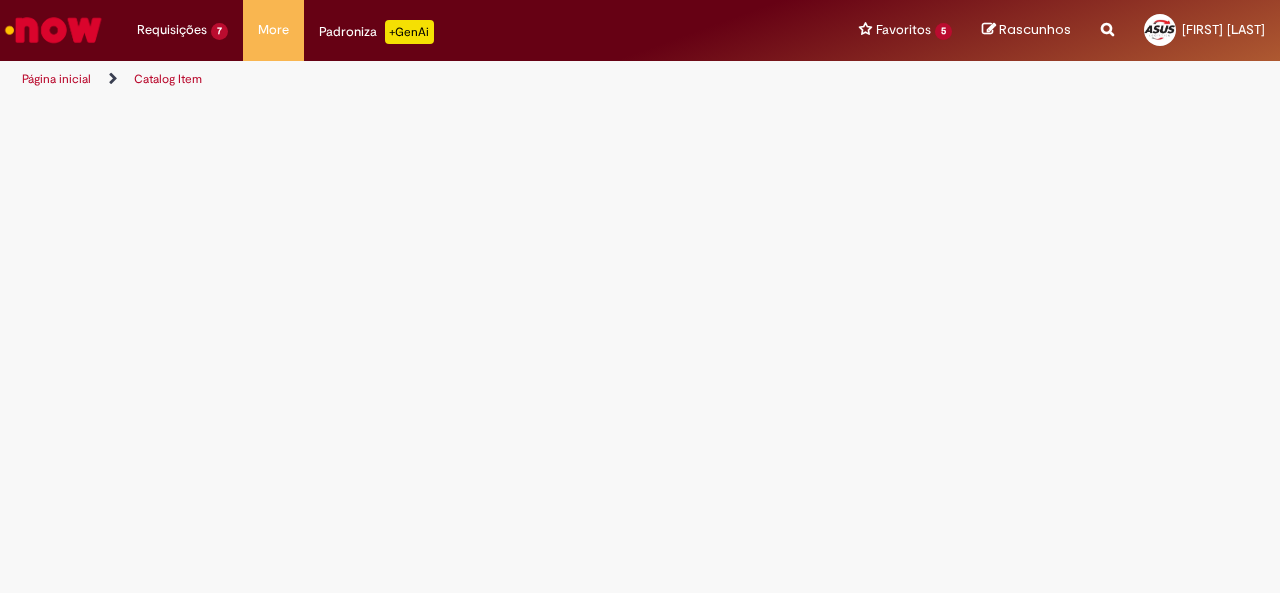 scroll, scrollTop: 0, scrollLeft: 0, axis: both 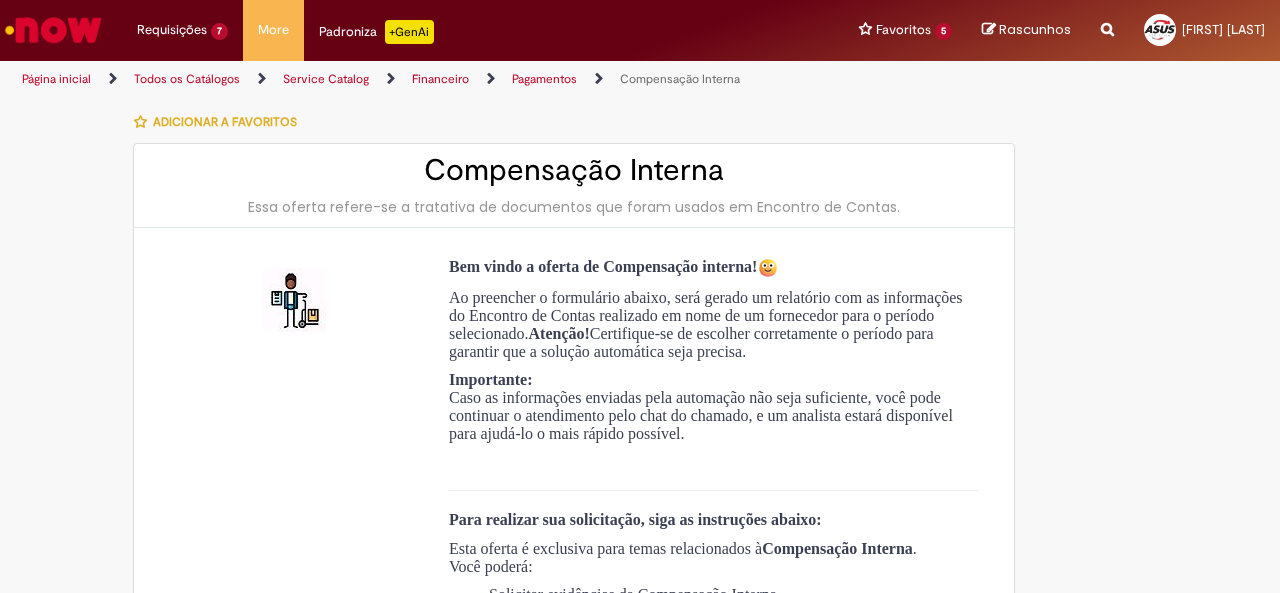 type on "**********" 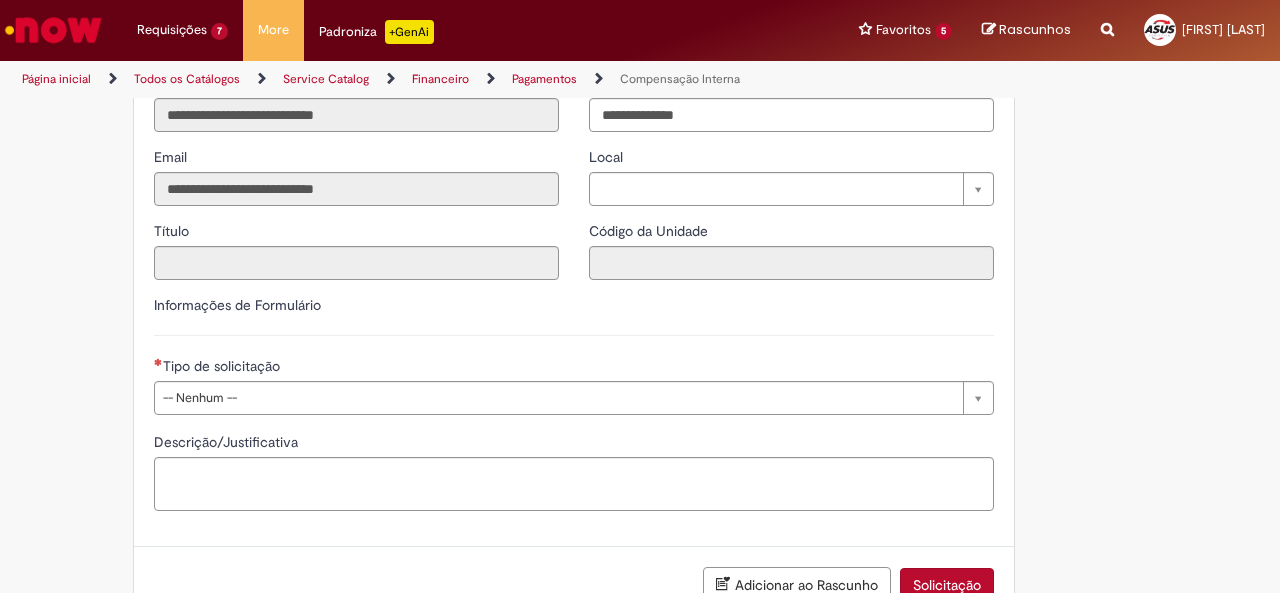 scroll, scrollTop: 1077, scrollLeft: 0, axis: vertical 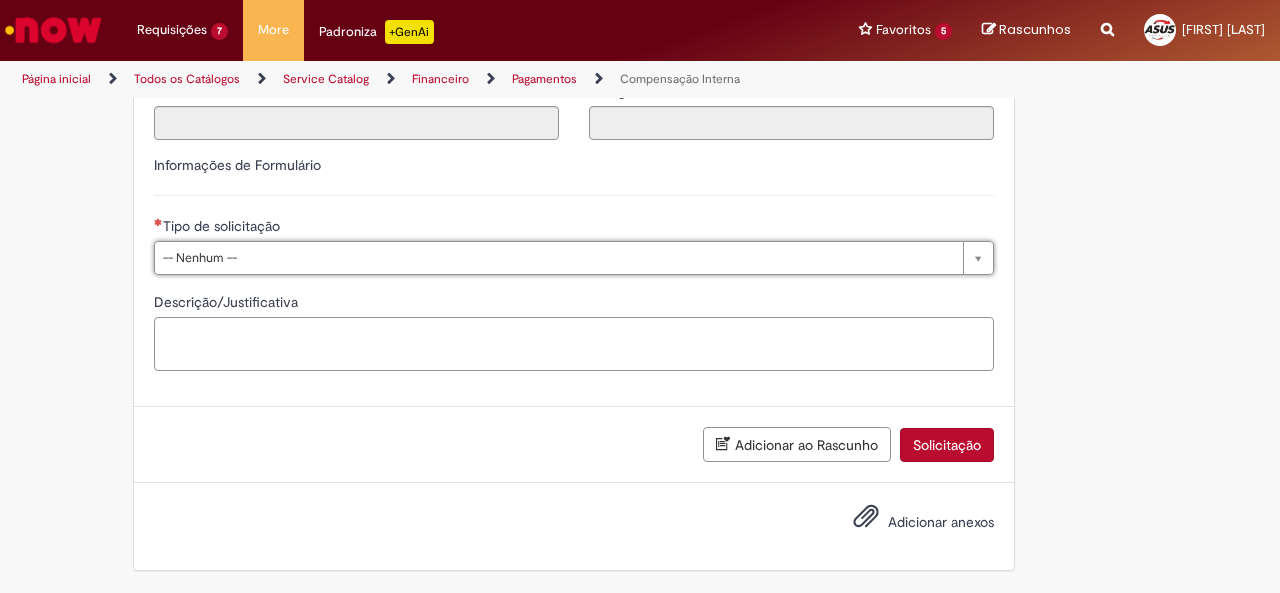 drag, startPoint x: 494, startPoint y: 332, endPoint x: 498, endPoint y: 344, distance: 12.649111 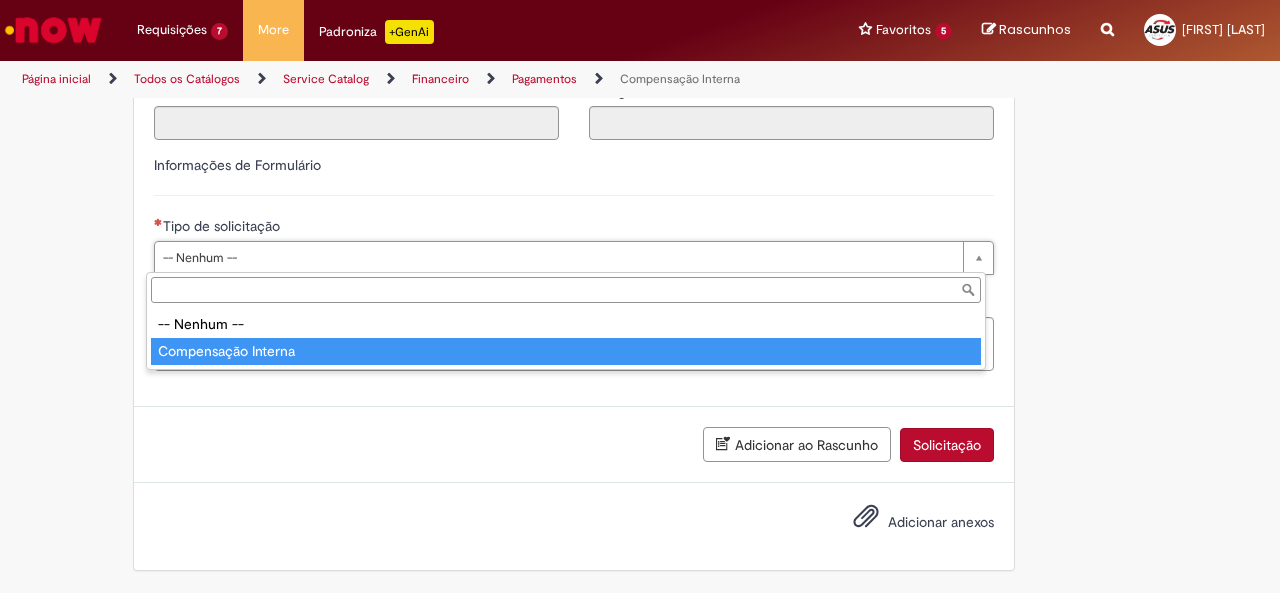 type on "**********" 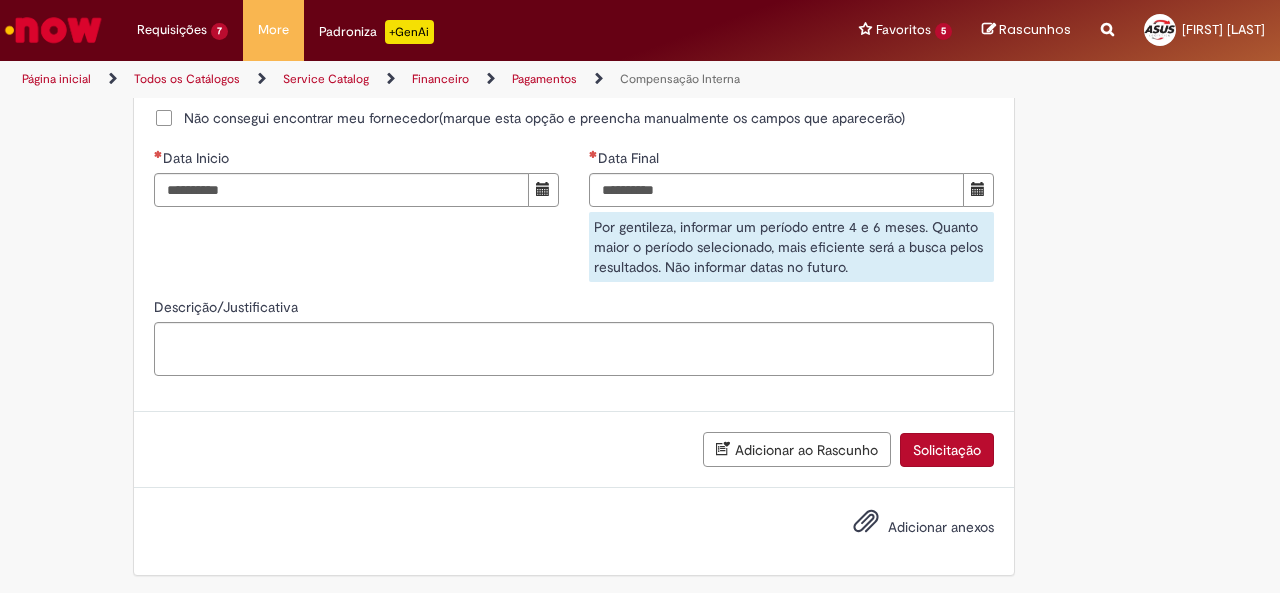 scroll, scrollTop: 1413, scrollLeft: 0, axis: vertical 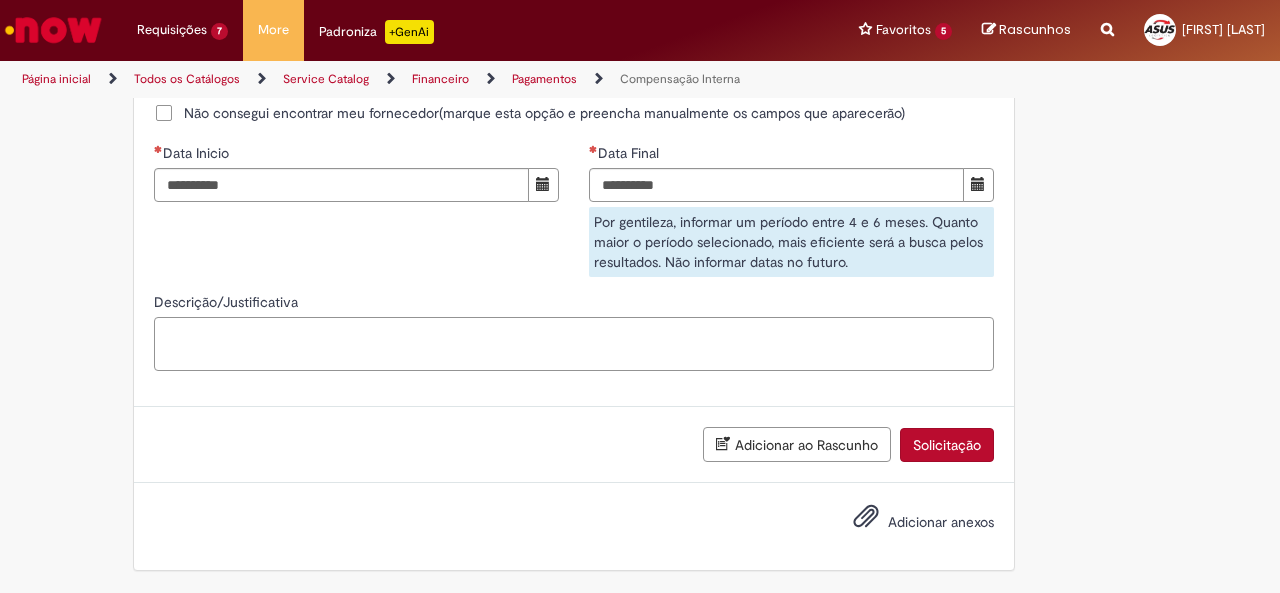 click on "Descrição/Justificativa" at bounding box center [574, 344] 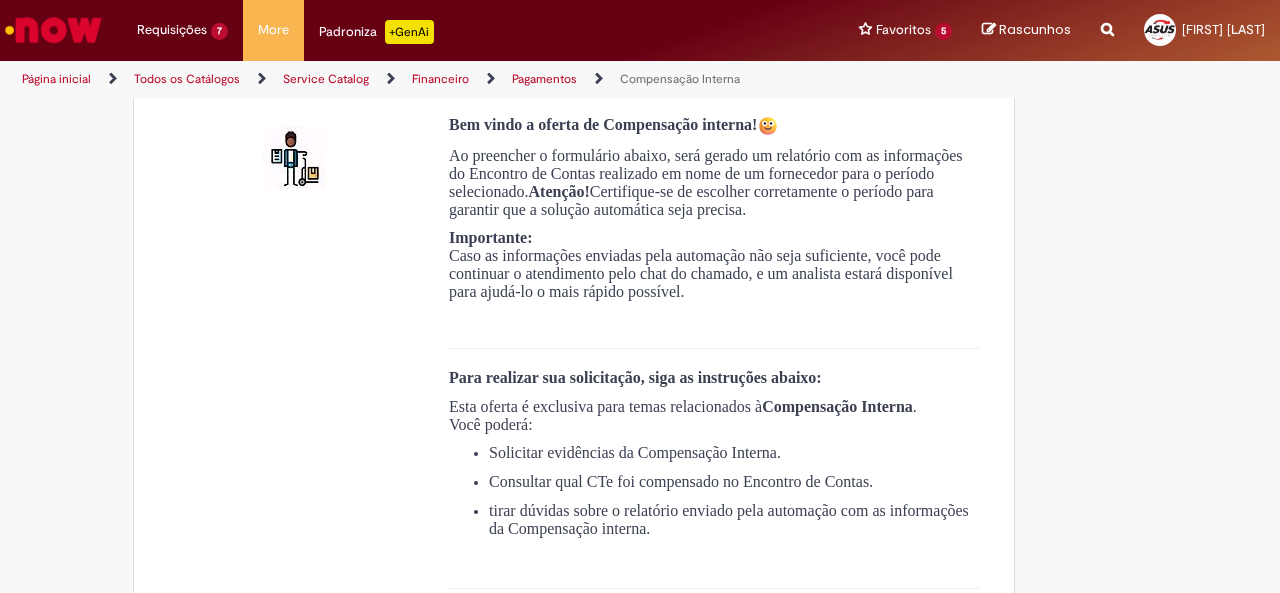 scroll, scrollTop: 13, scrollLeft: 0, axis: vertical 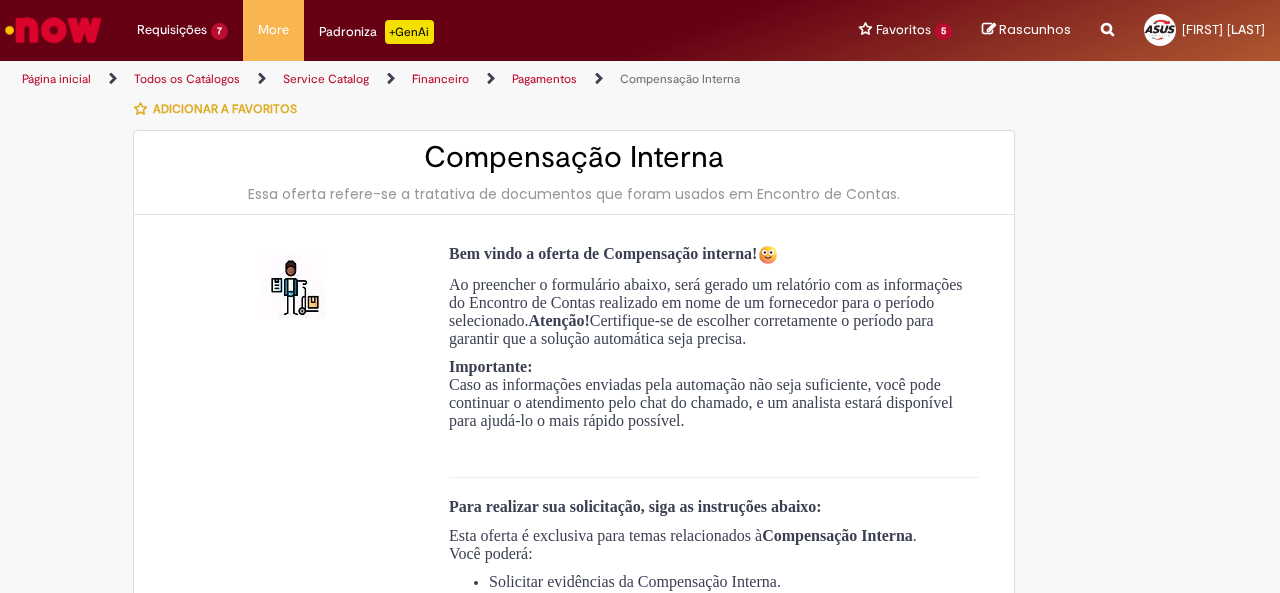 type on "**********" 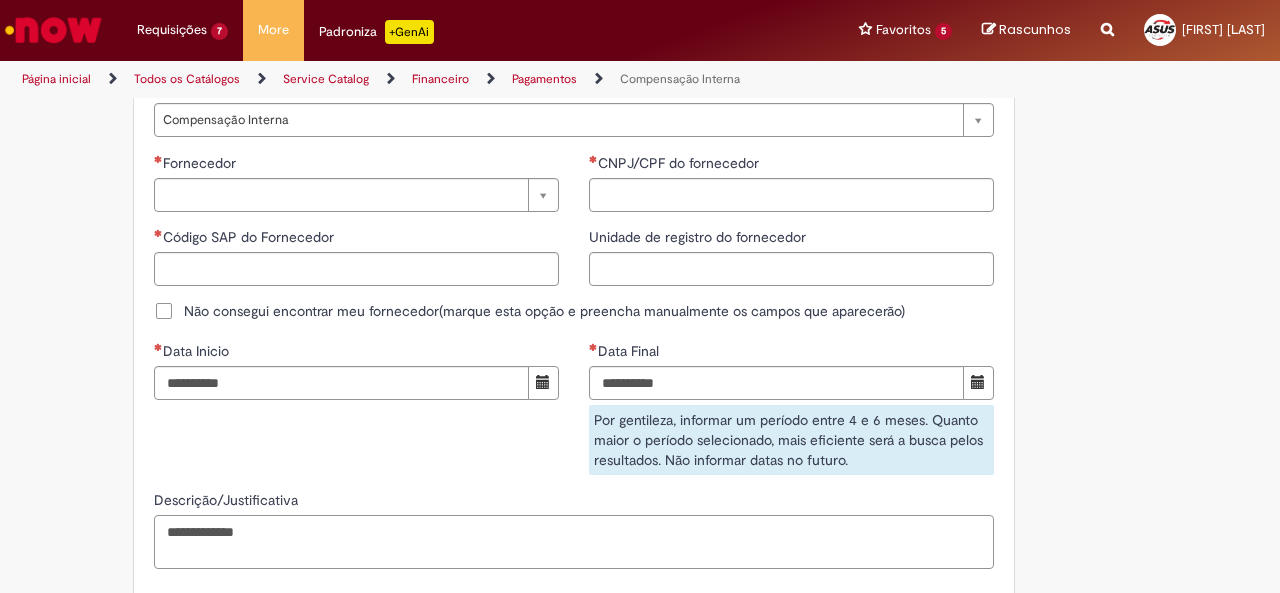 scroll, scrollTop: 1413, scrollLeft: 0, axis: vertical 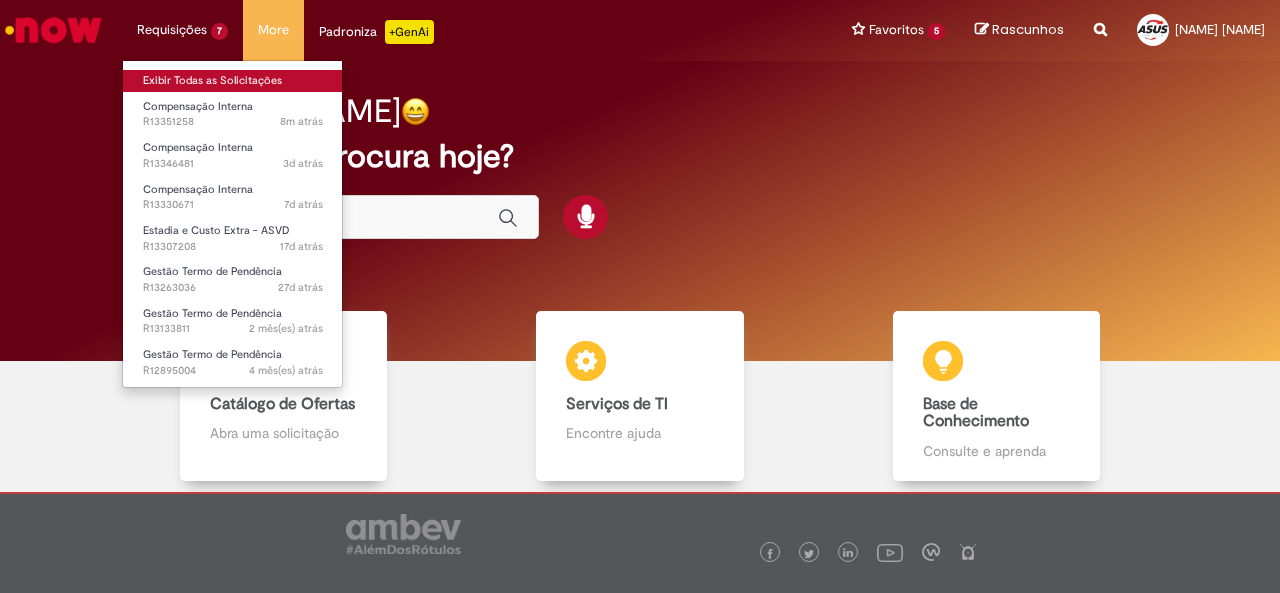 click on "Exibir Todas as Solicitações" at bounding box center (233, 81) 